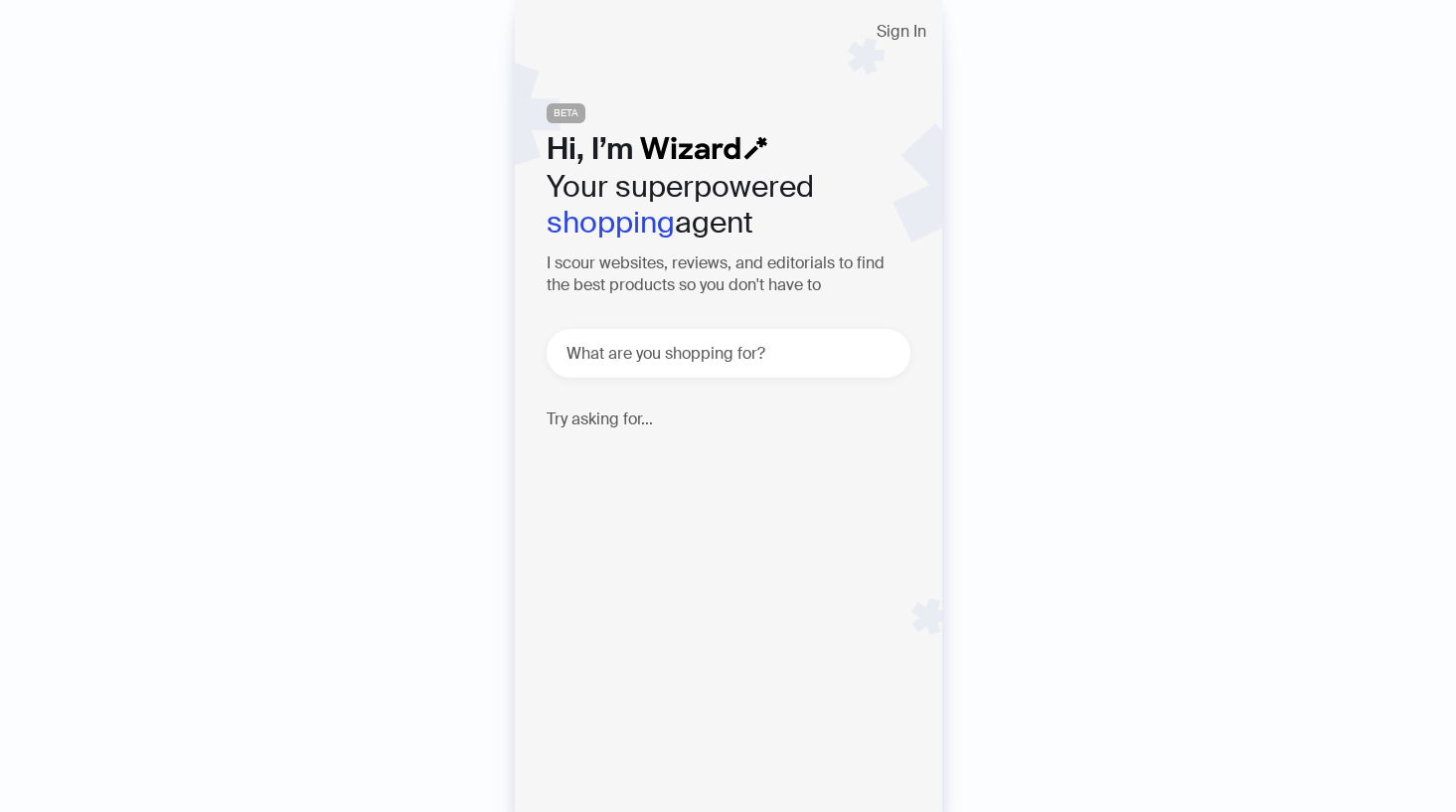 scroll, scrollTop: 0, scrollLeft: 0, axis: both 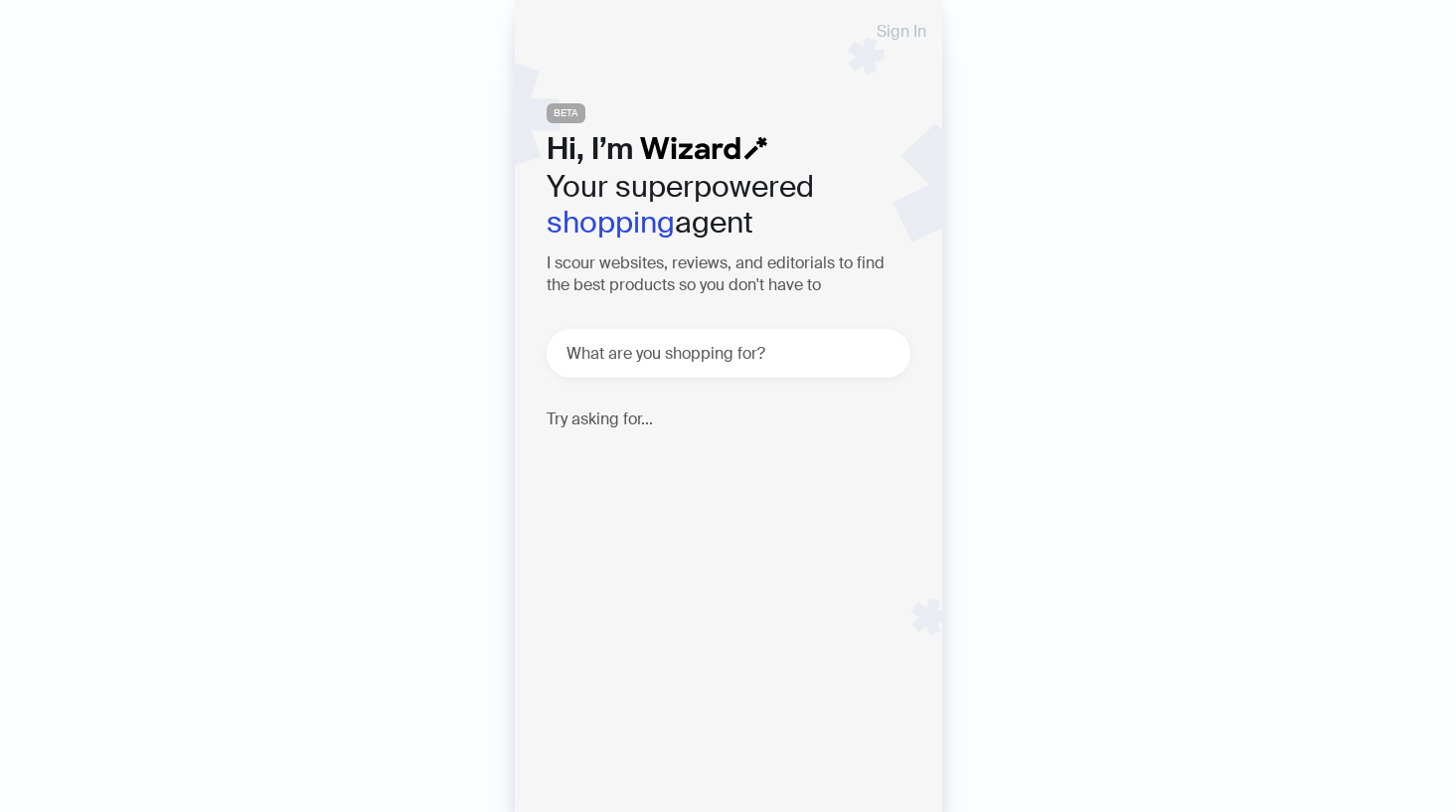 click on "Sign In" at bounding box center [901, 32] 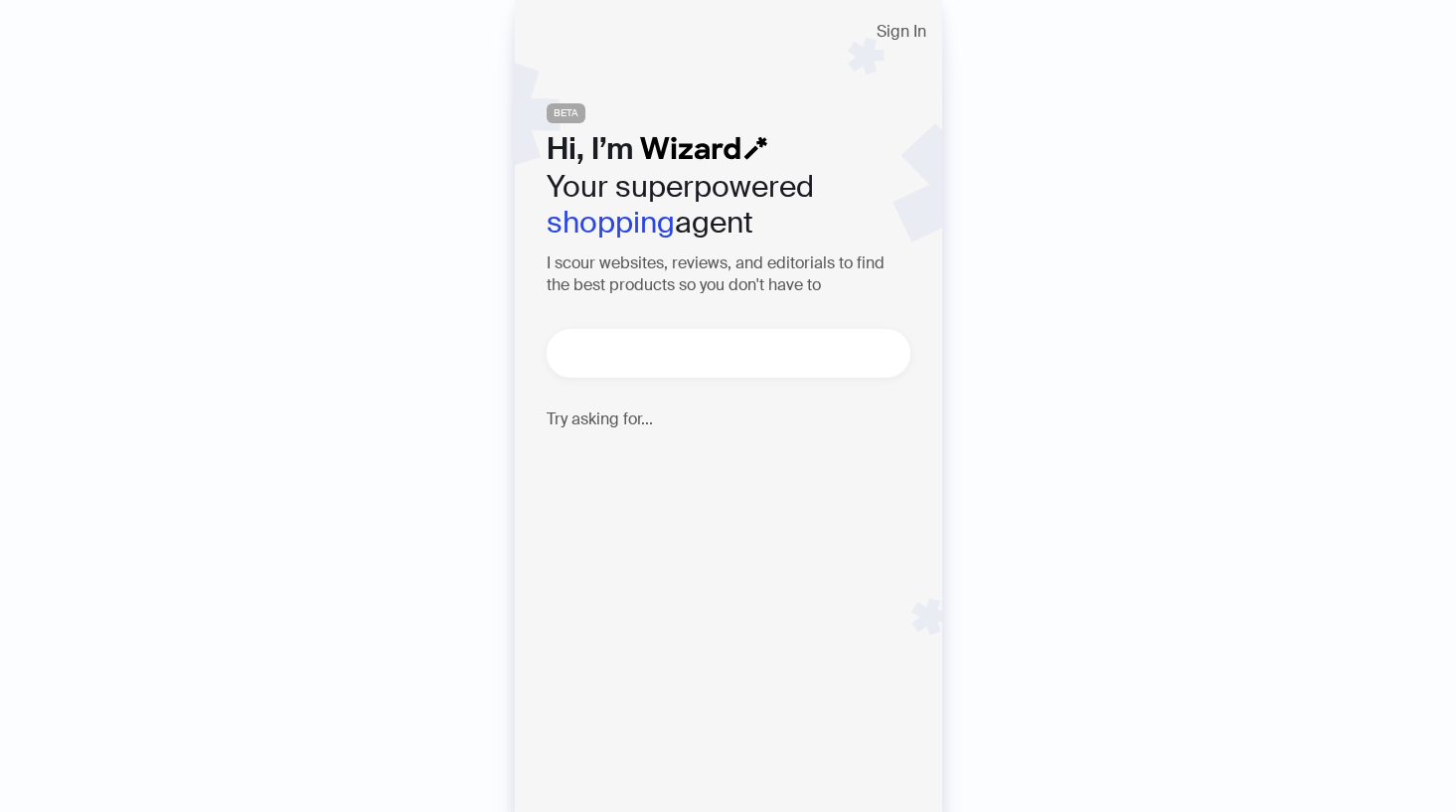 click at bounding box center (736, 353) 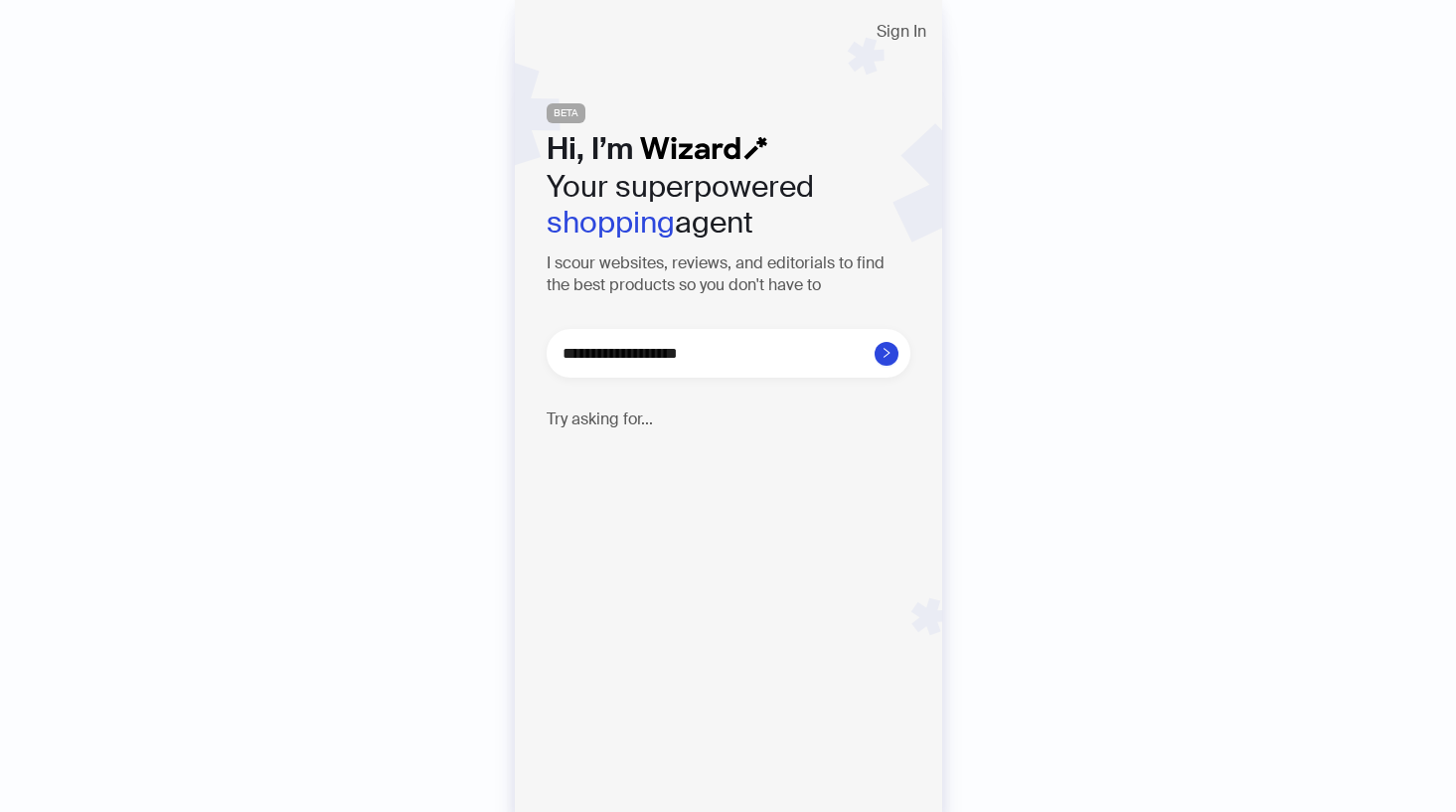 paste on "**********" 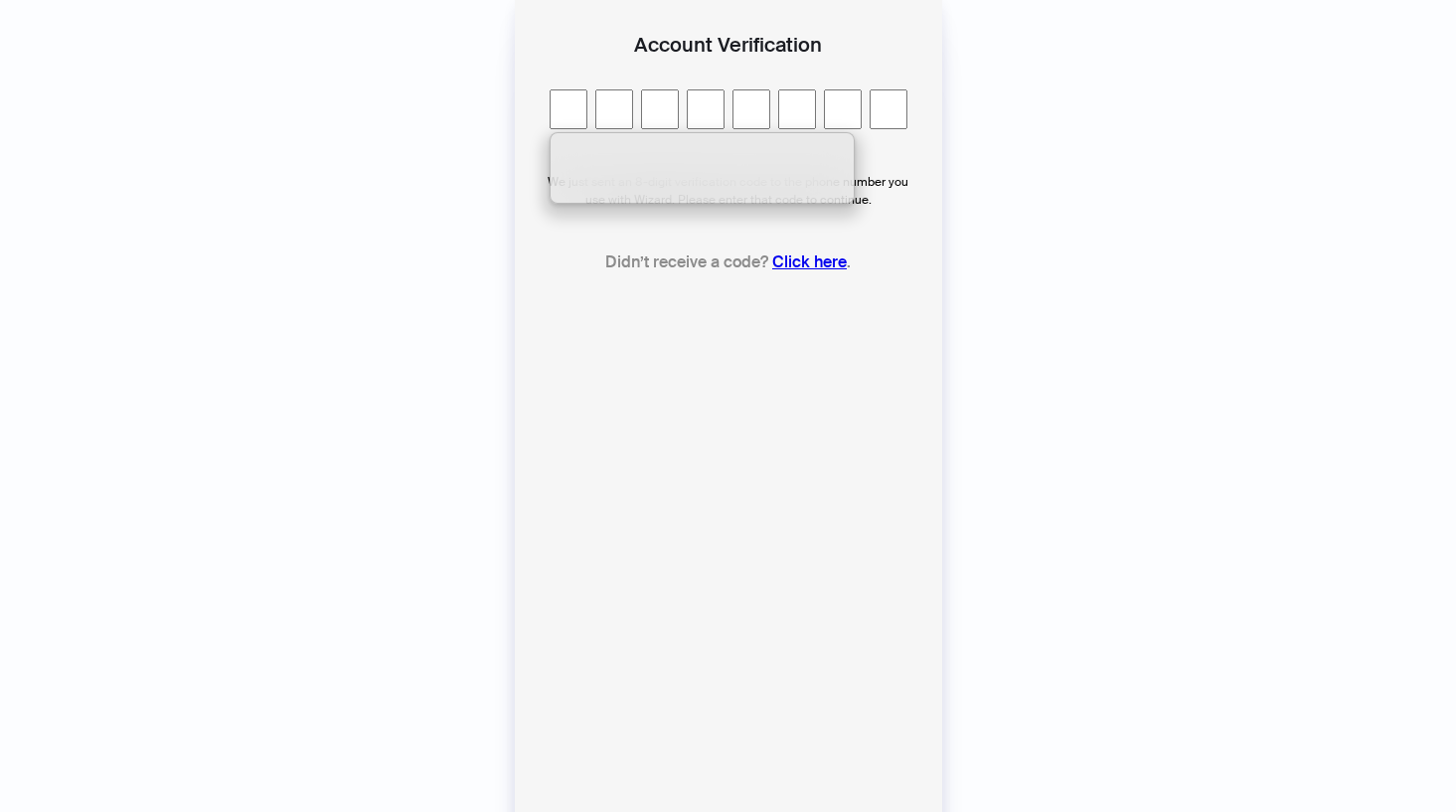 type on "*" 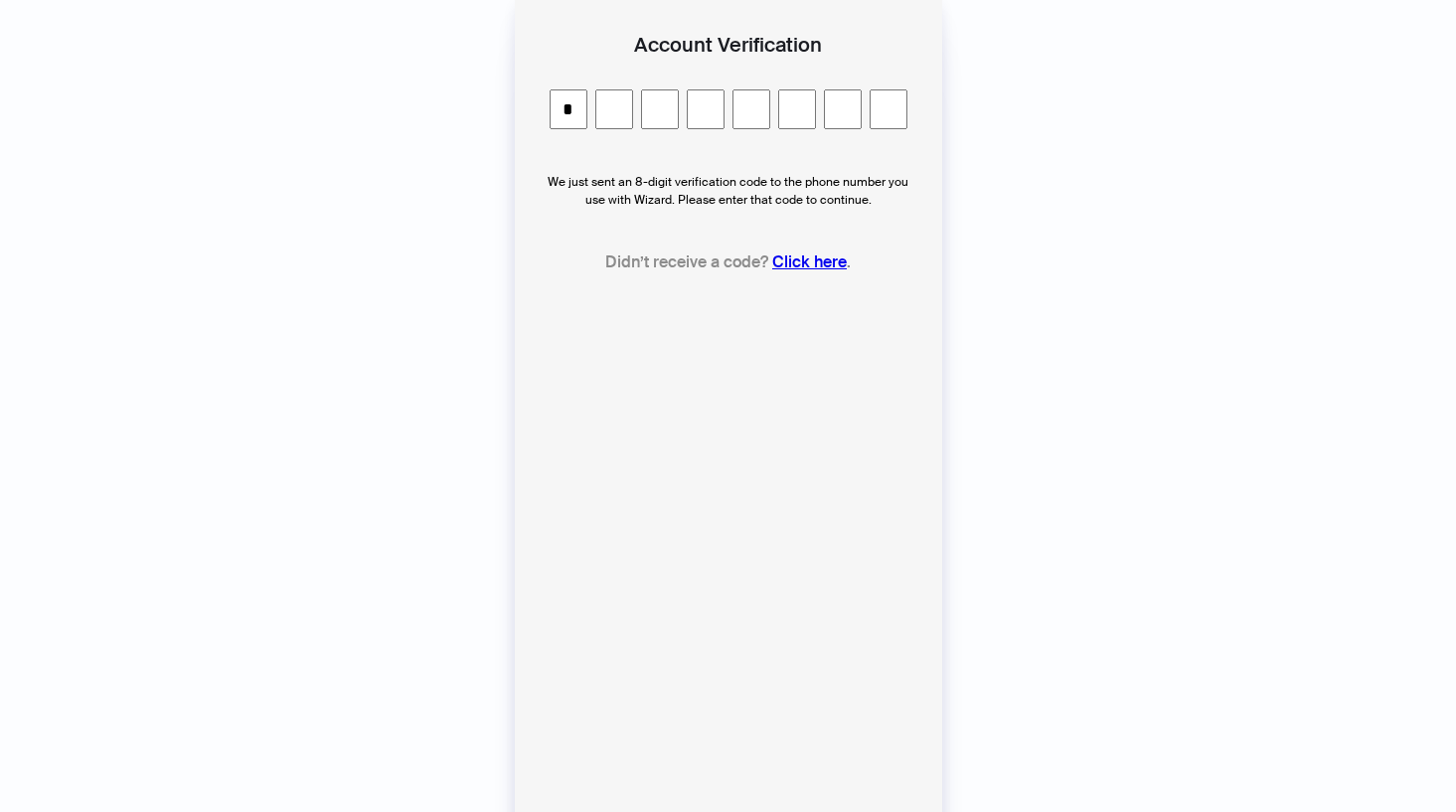 type on "*" 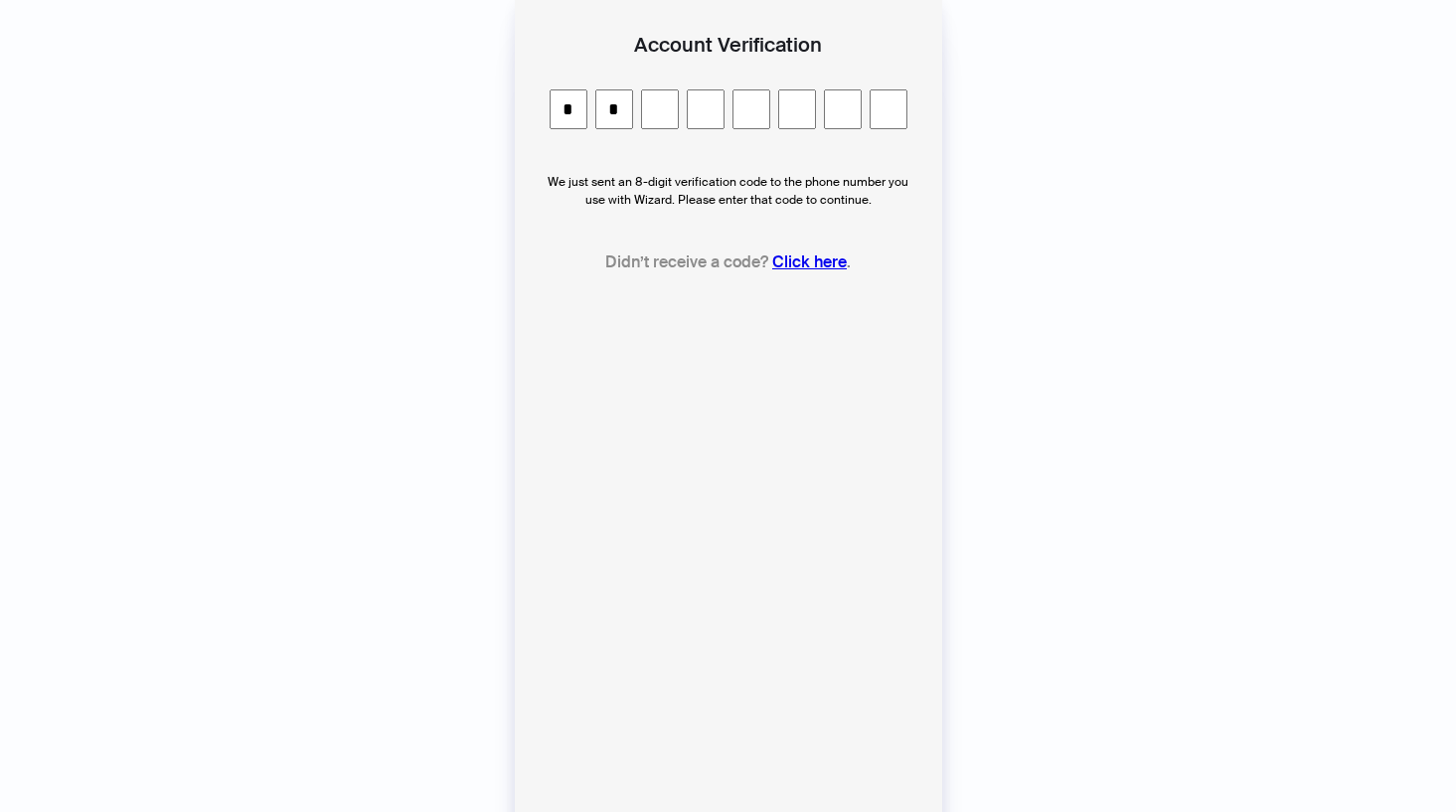 type on "*" 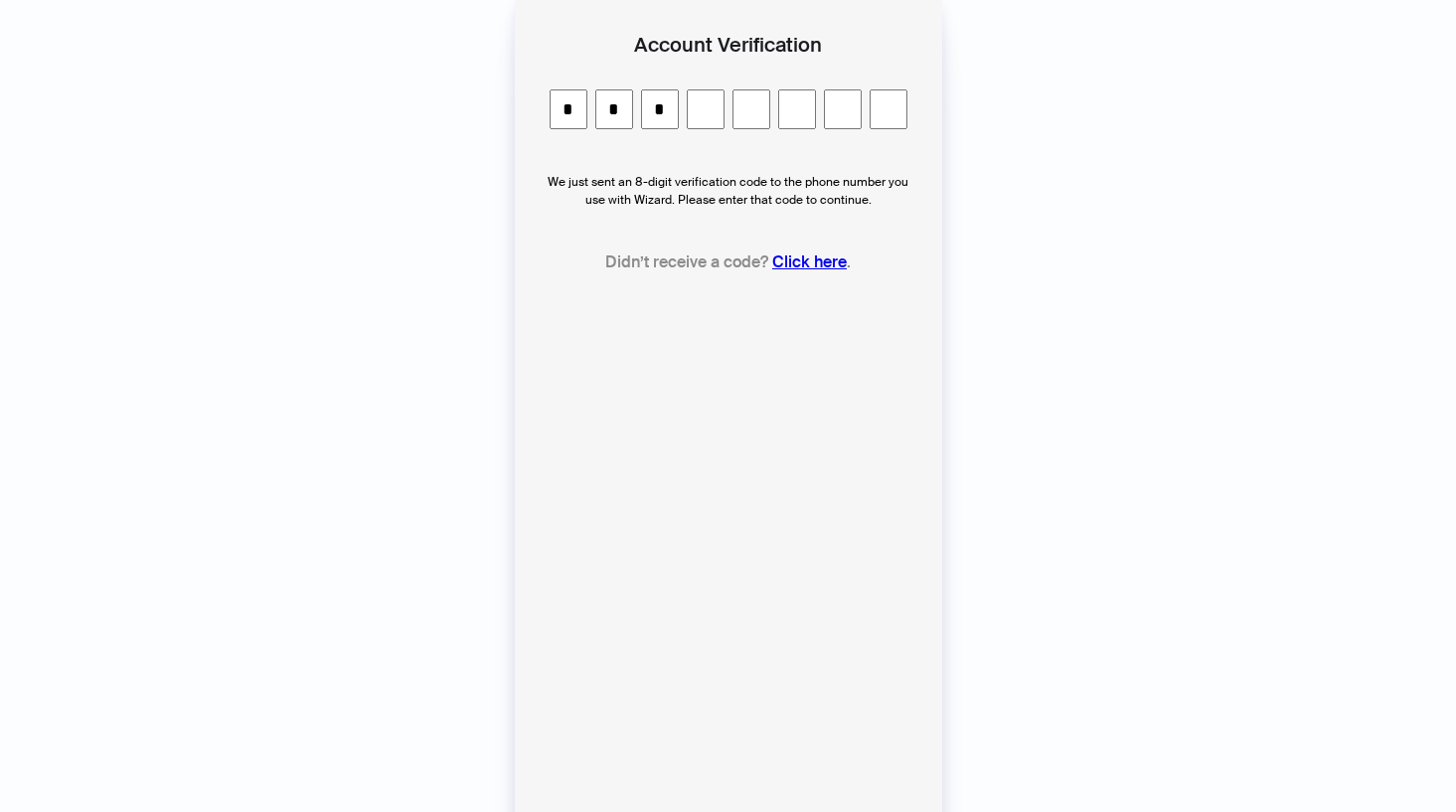 type on "*" 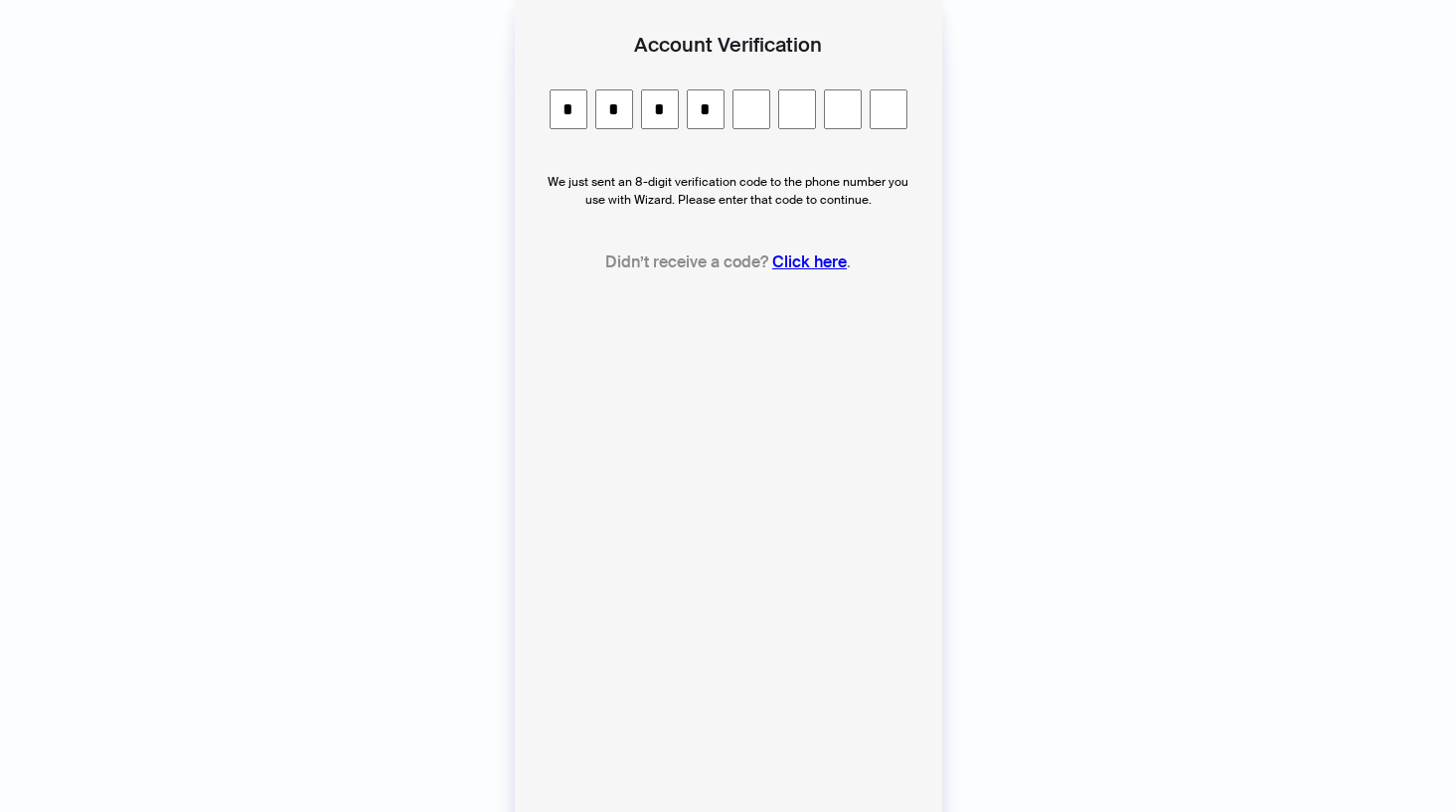 type on "*" 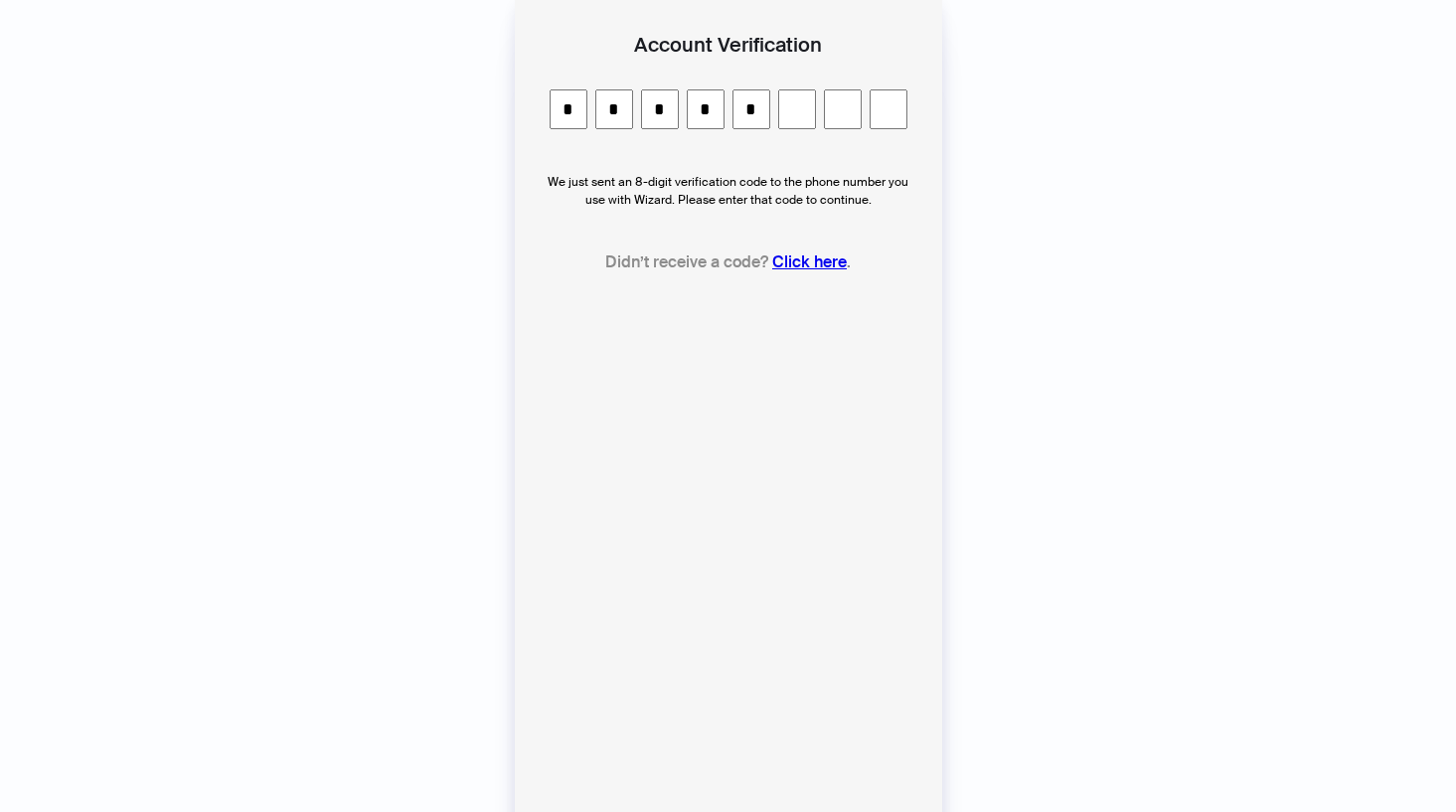 type on "*" 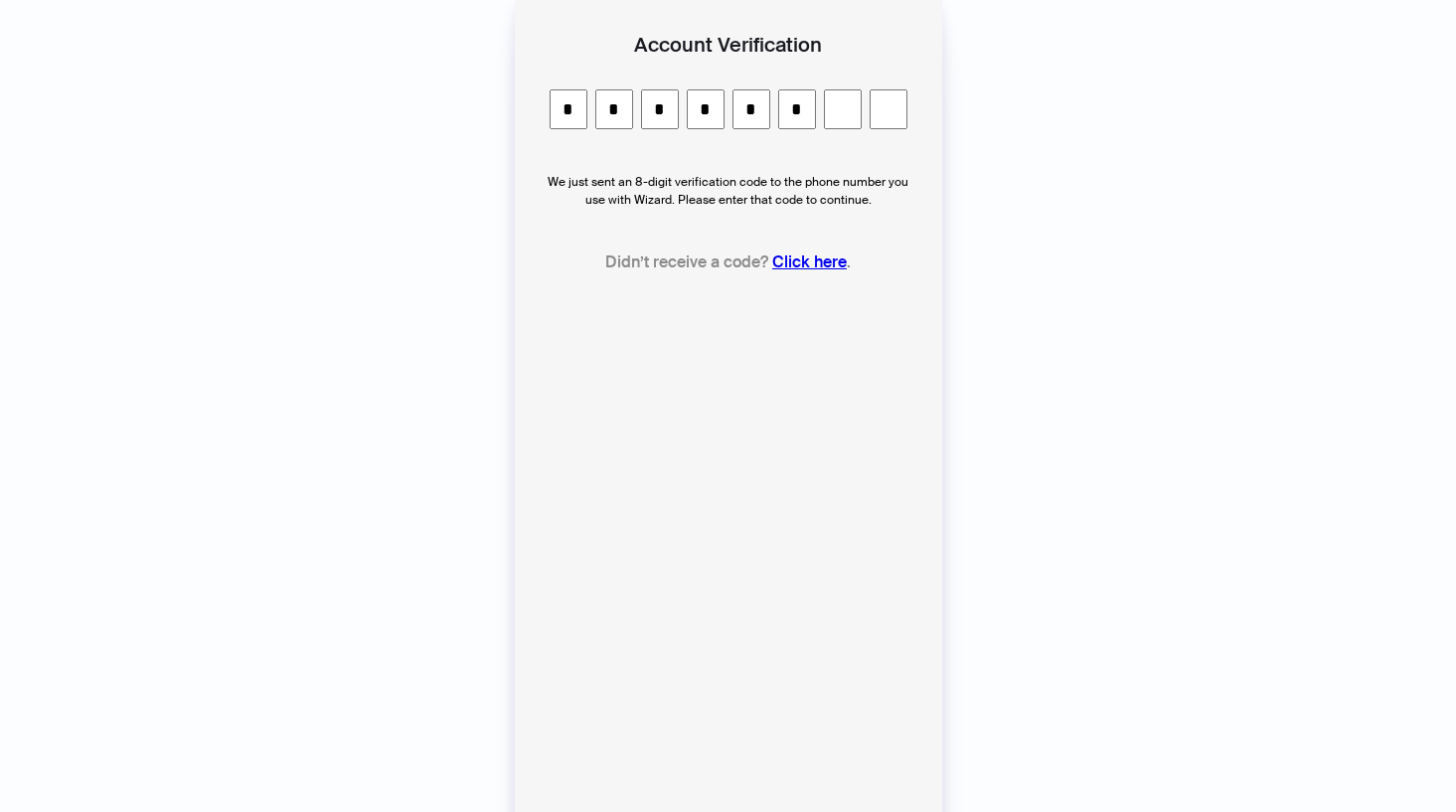 type on "*" 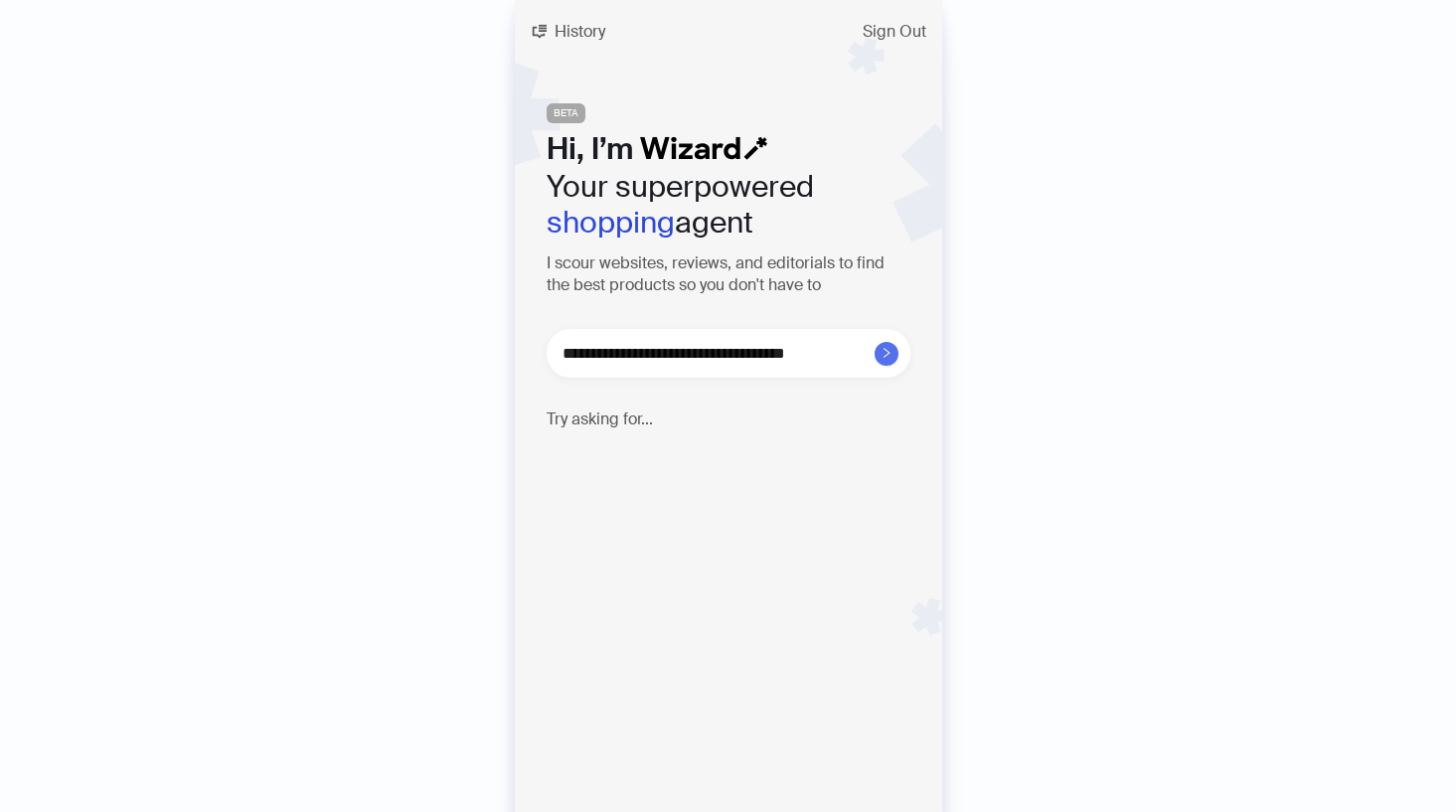 click 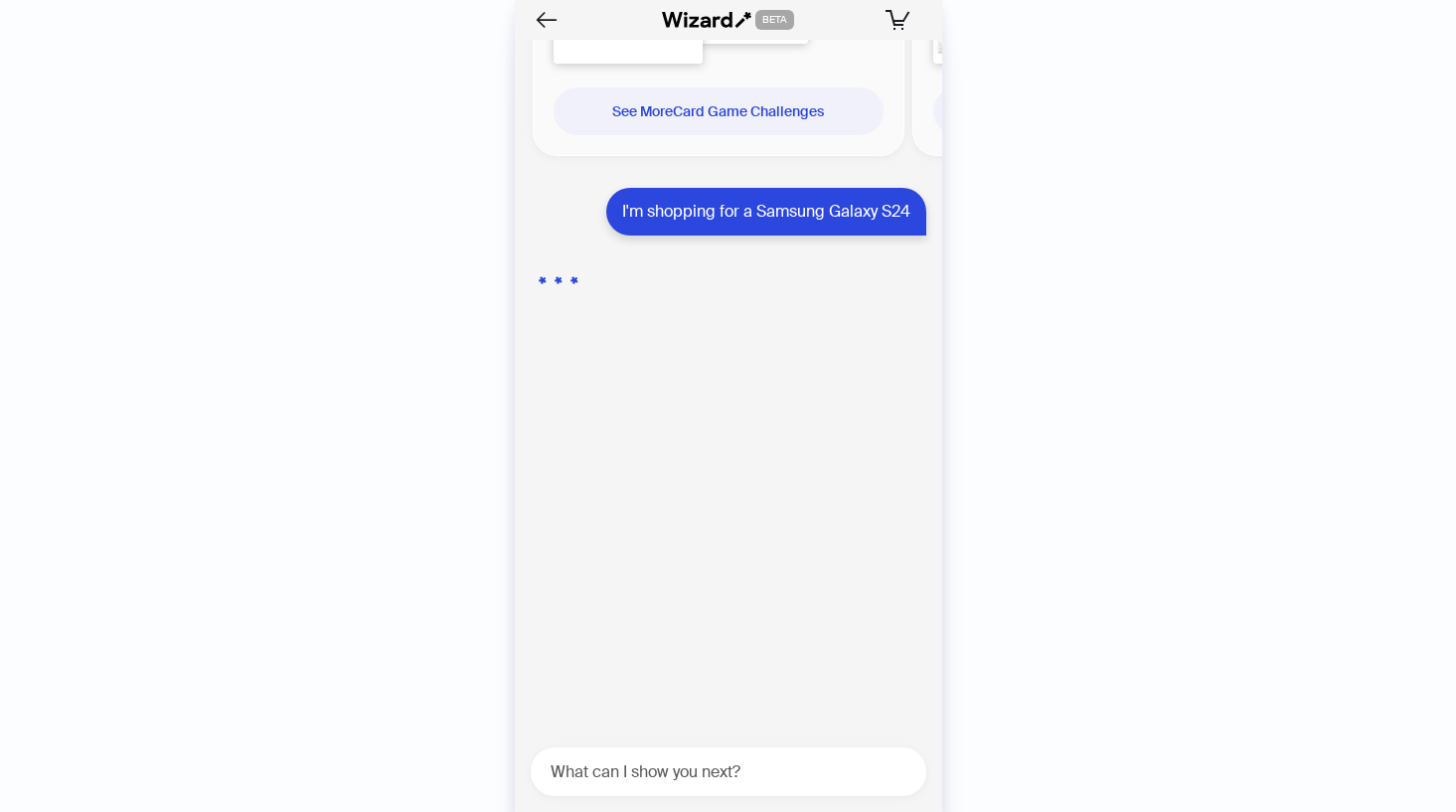 scroll, scrollTop: 5958, scrollLeft: 0, axis: vertical 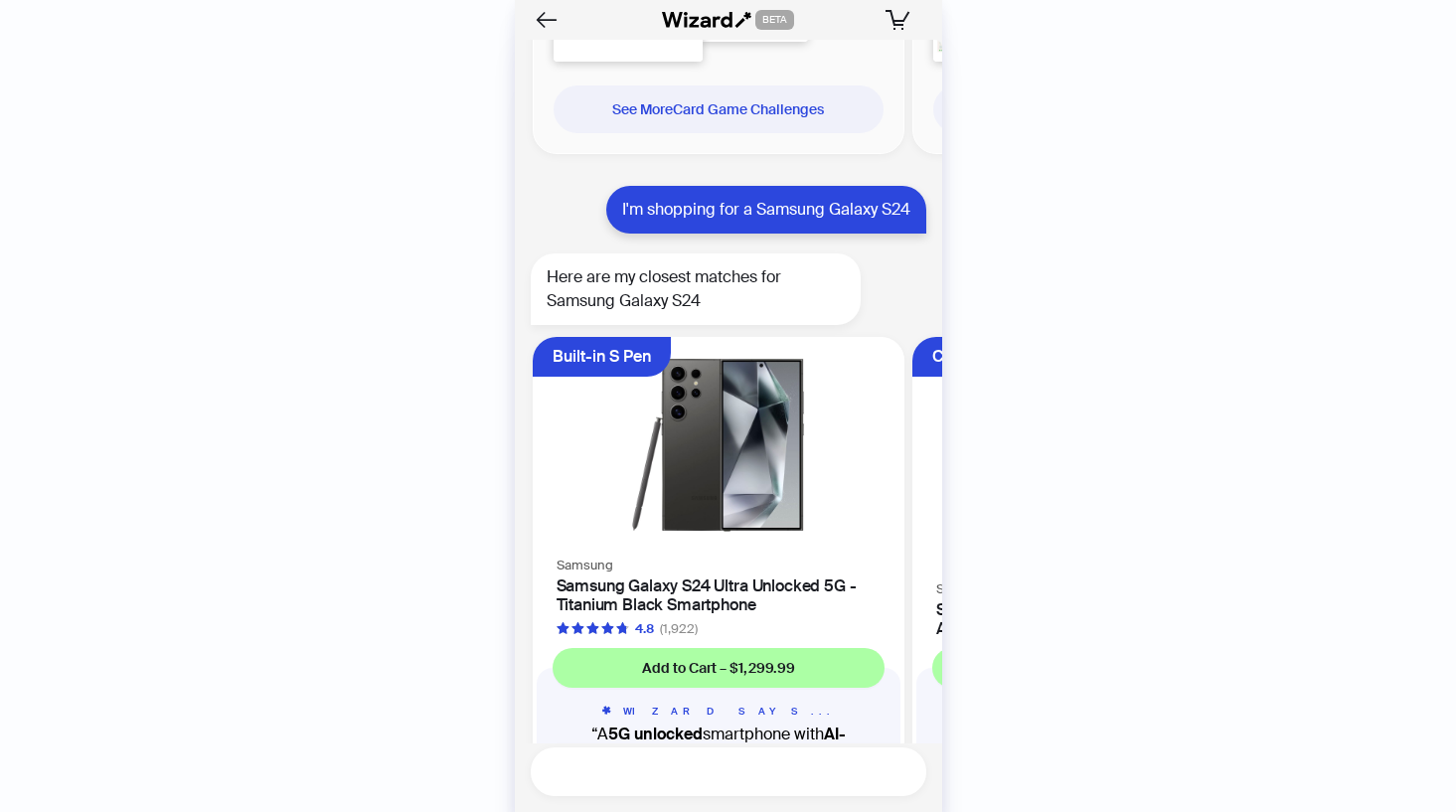 click at bounding box center (736, 771) 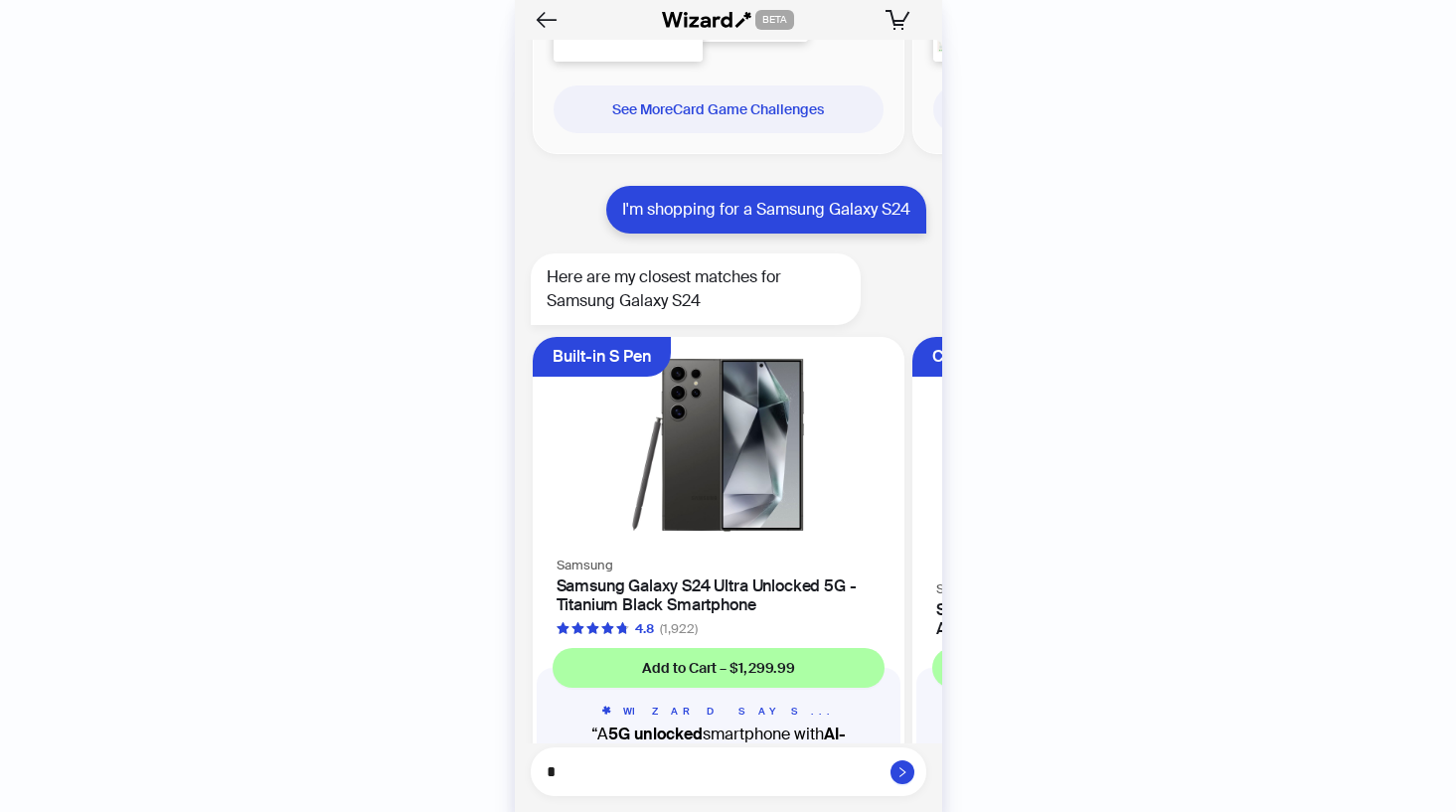 type on "**" 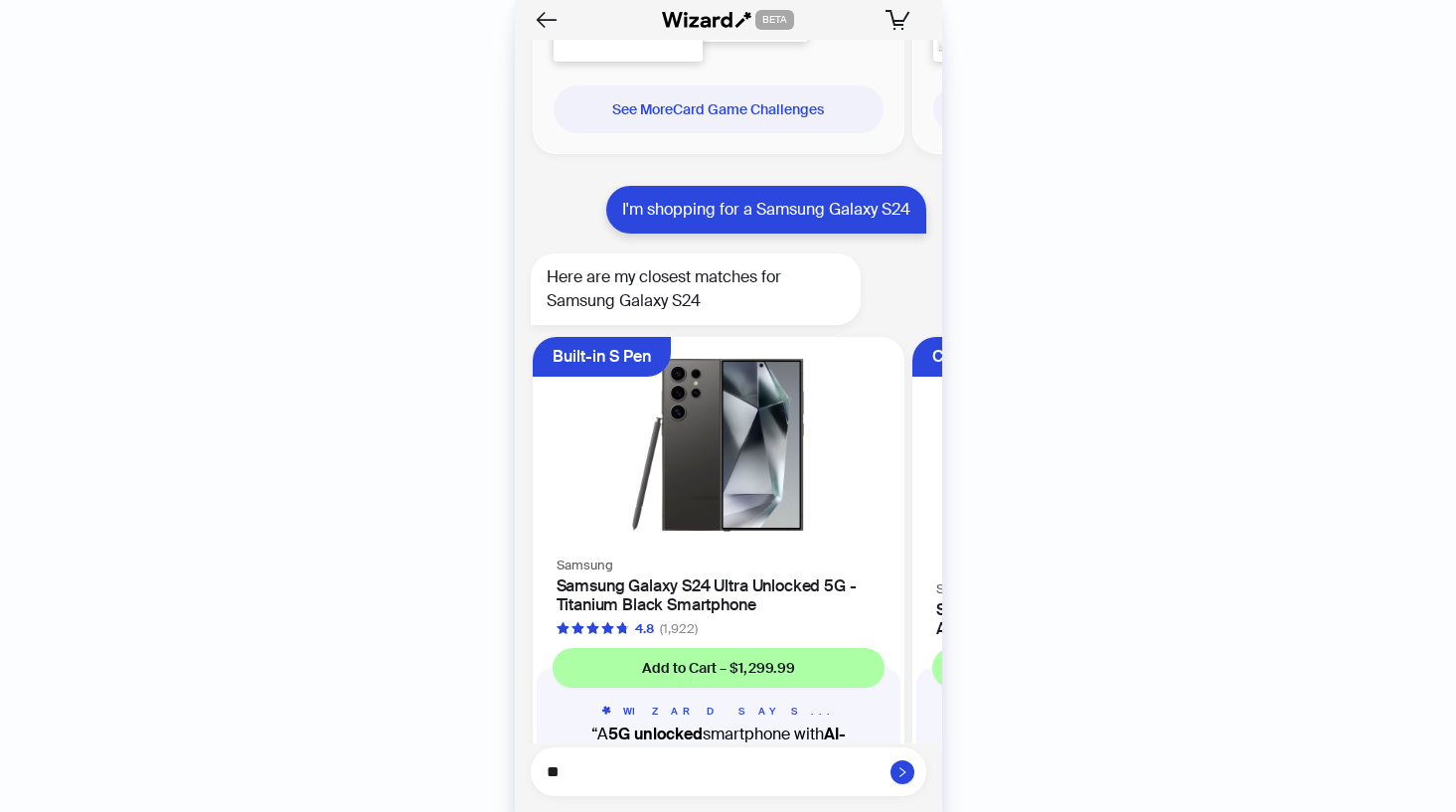 type on "***" 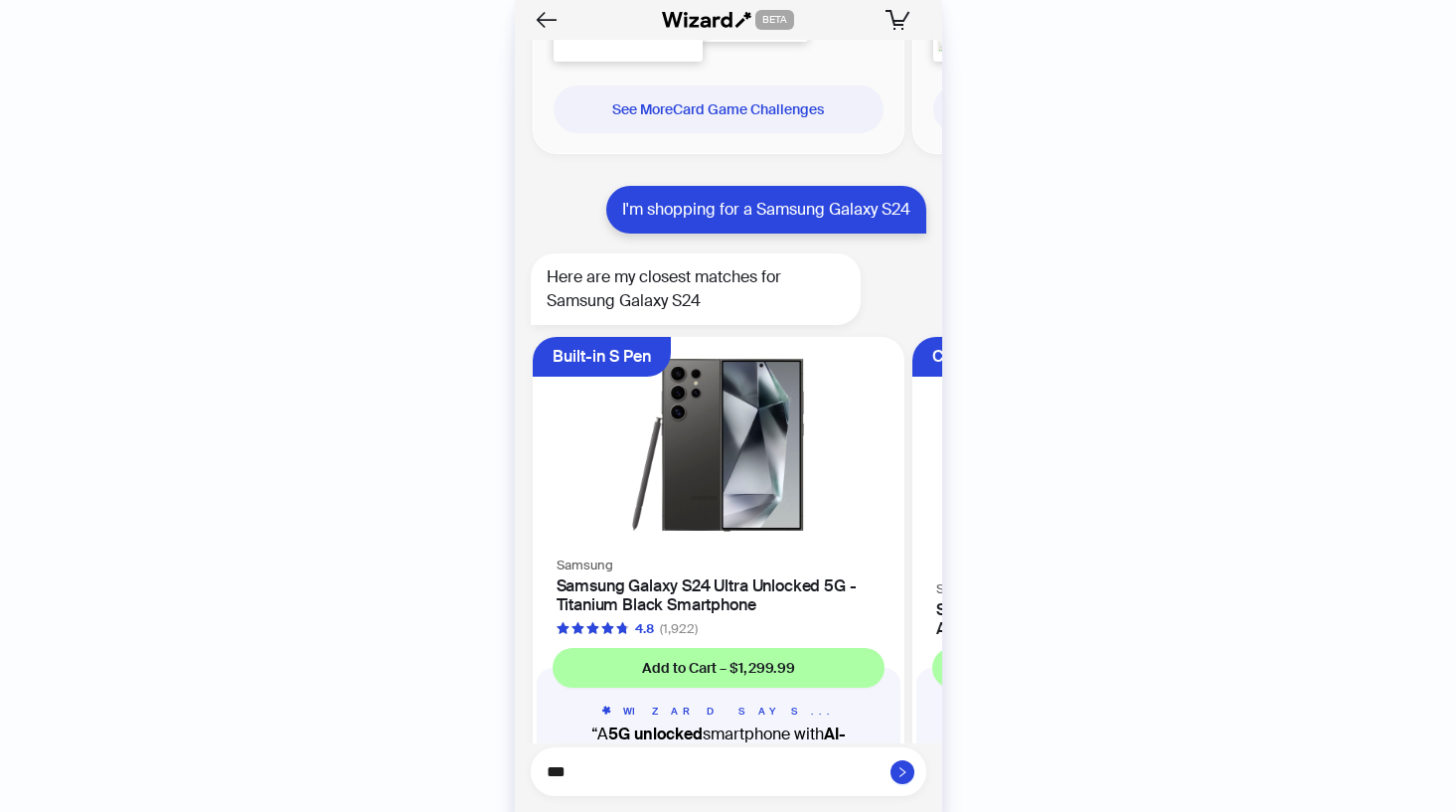 type on "****" 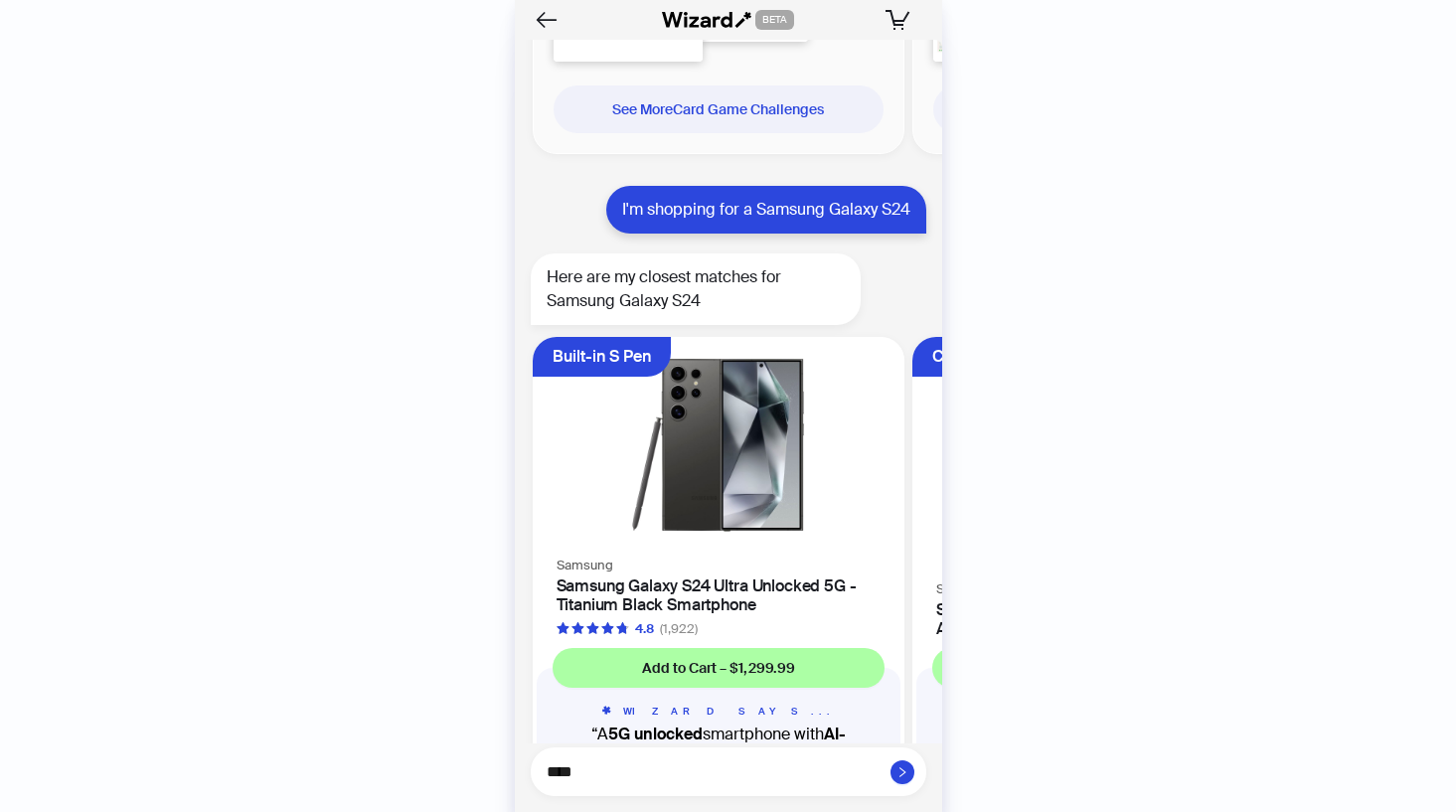 type on "*****" 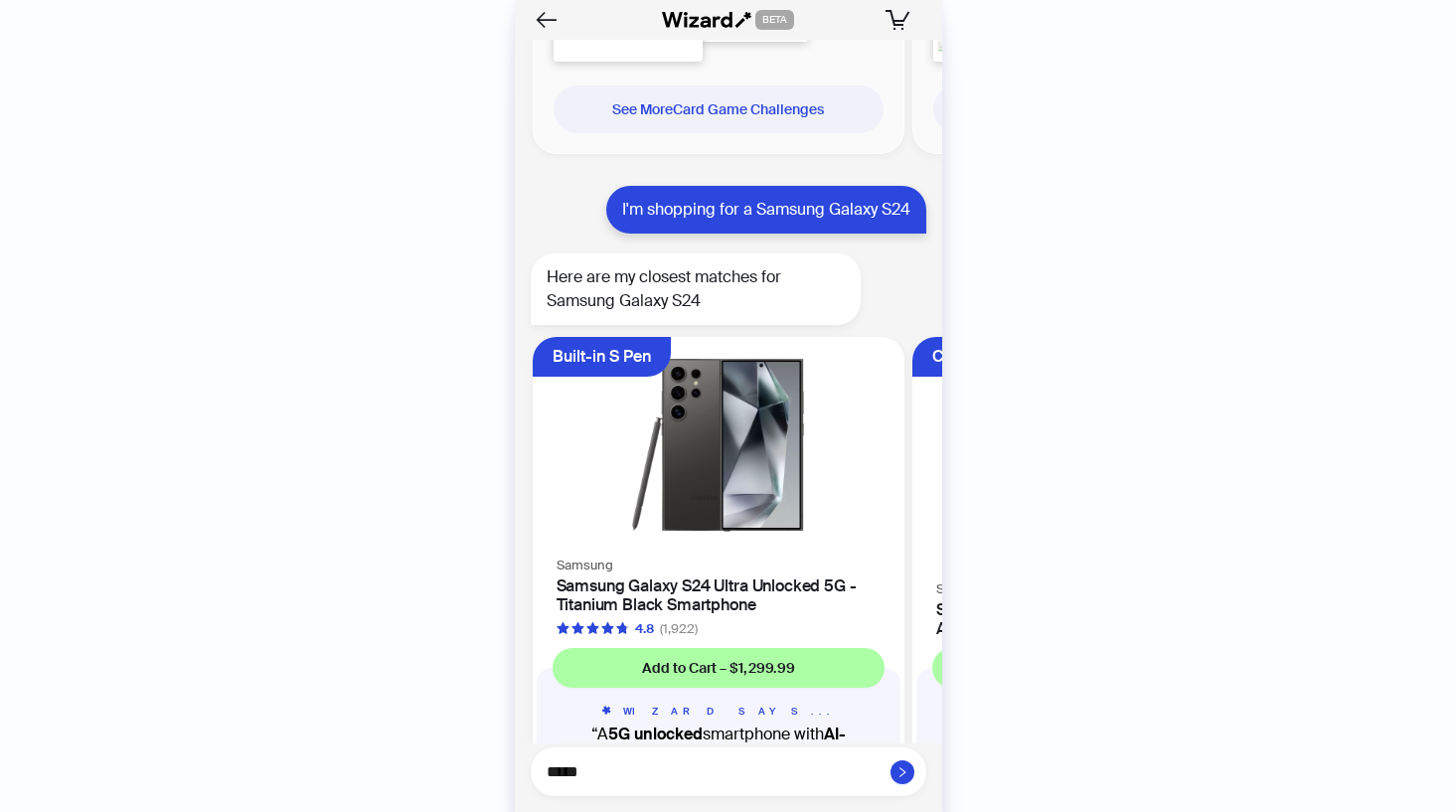type on "*****" 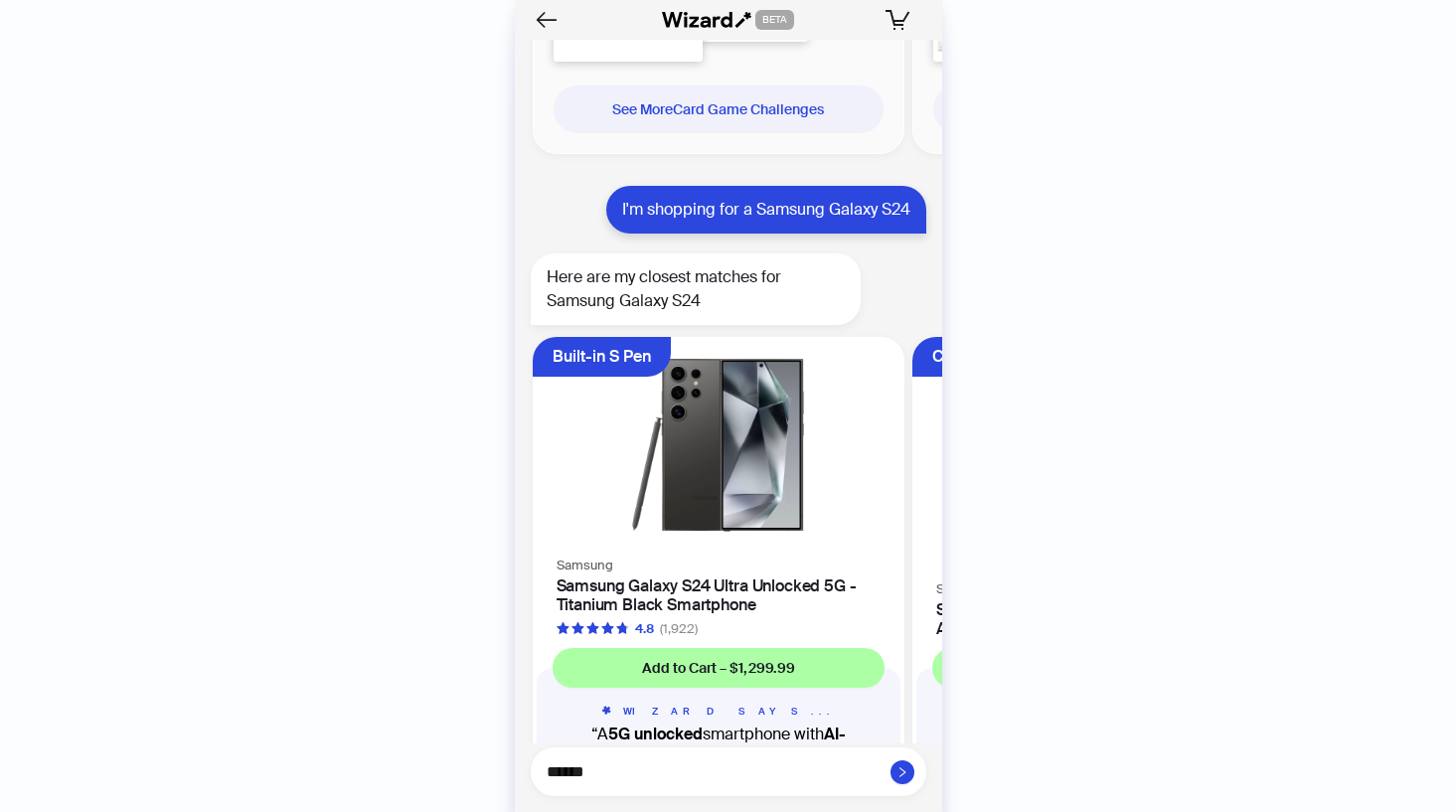 type on "*******" 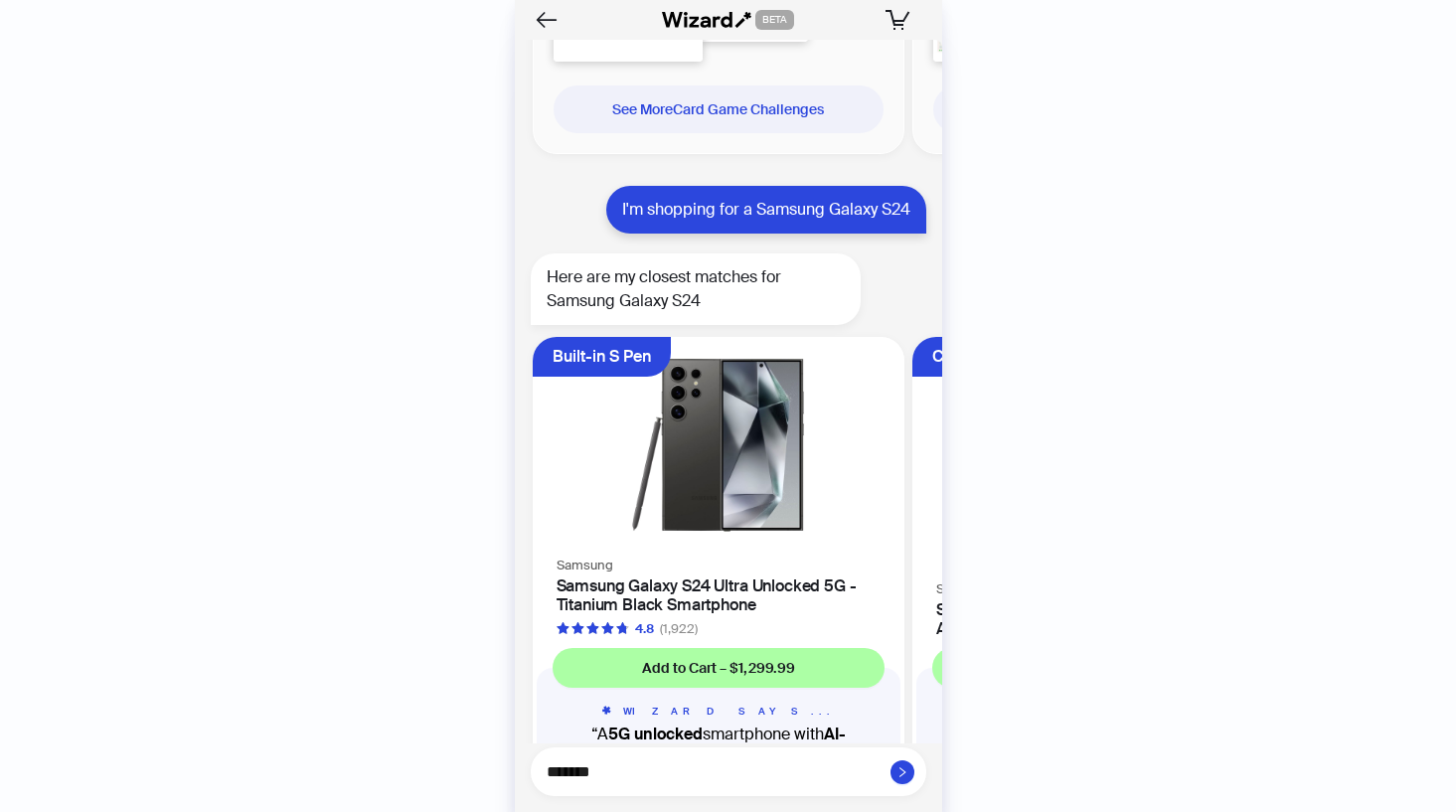 type on "*****" 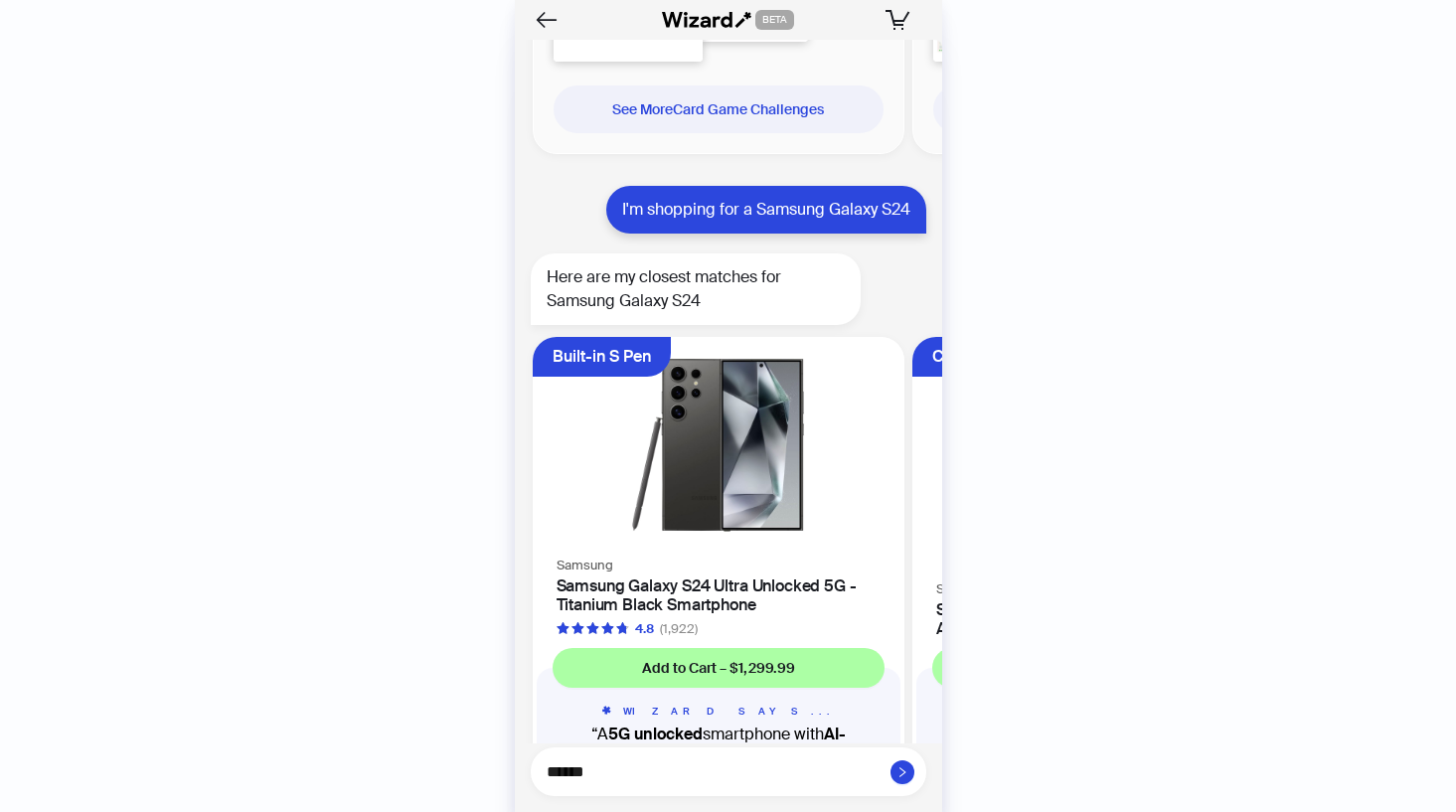 type on "*******" 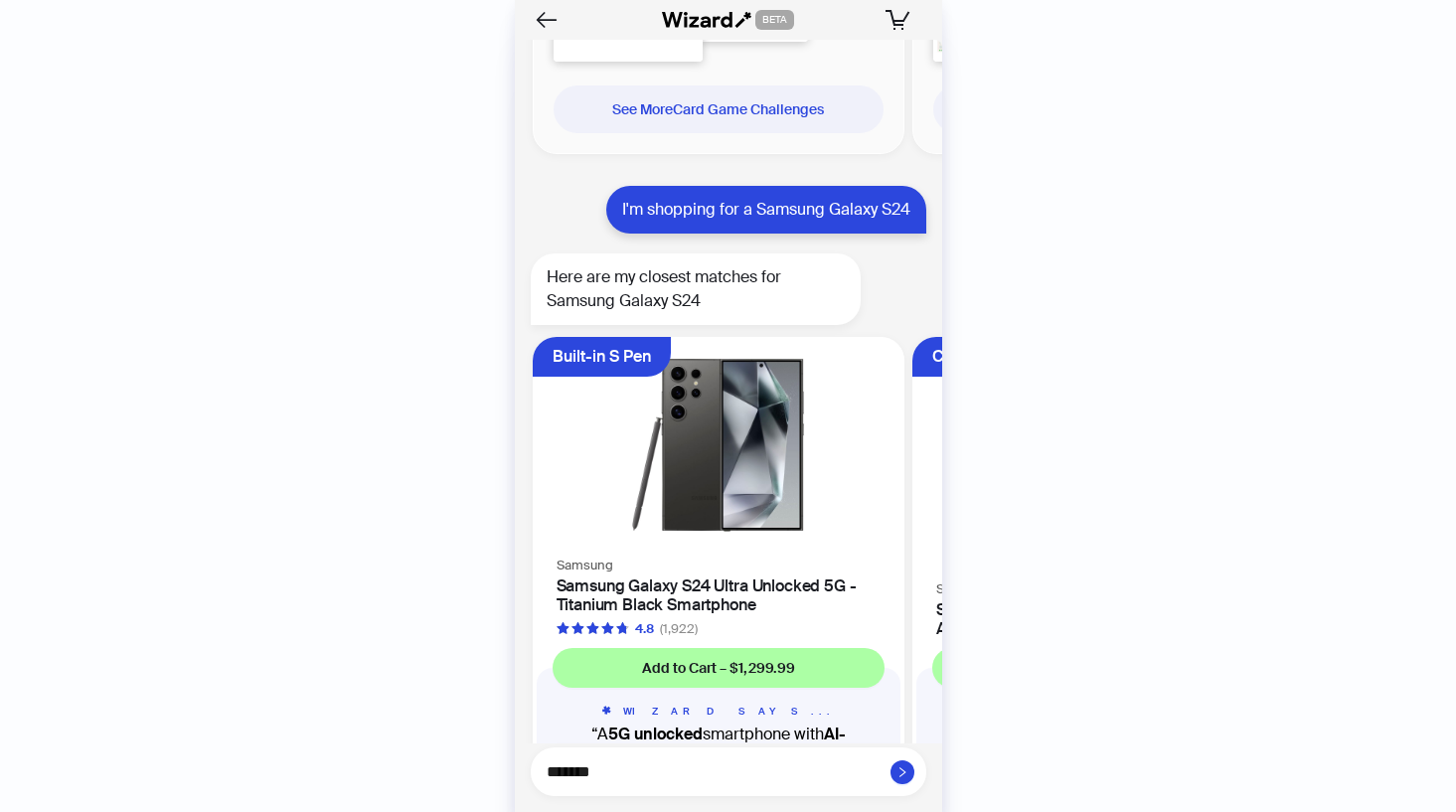type on "********" 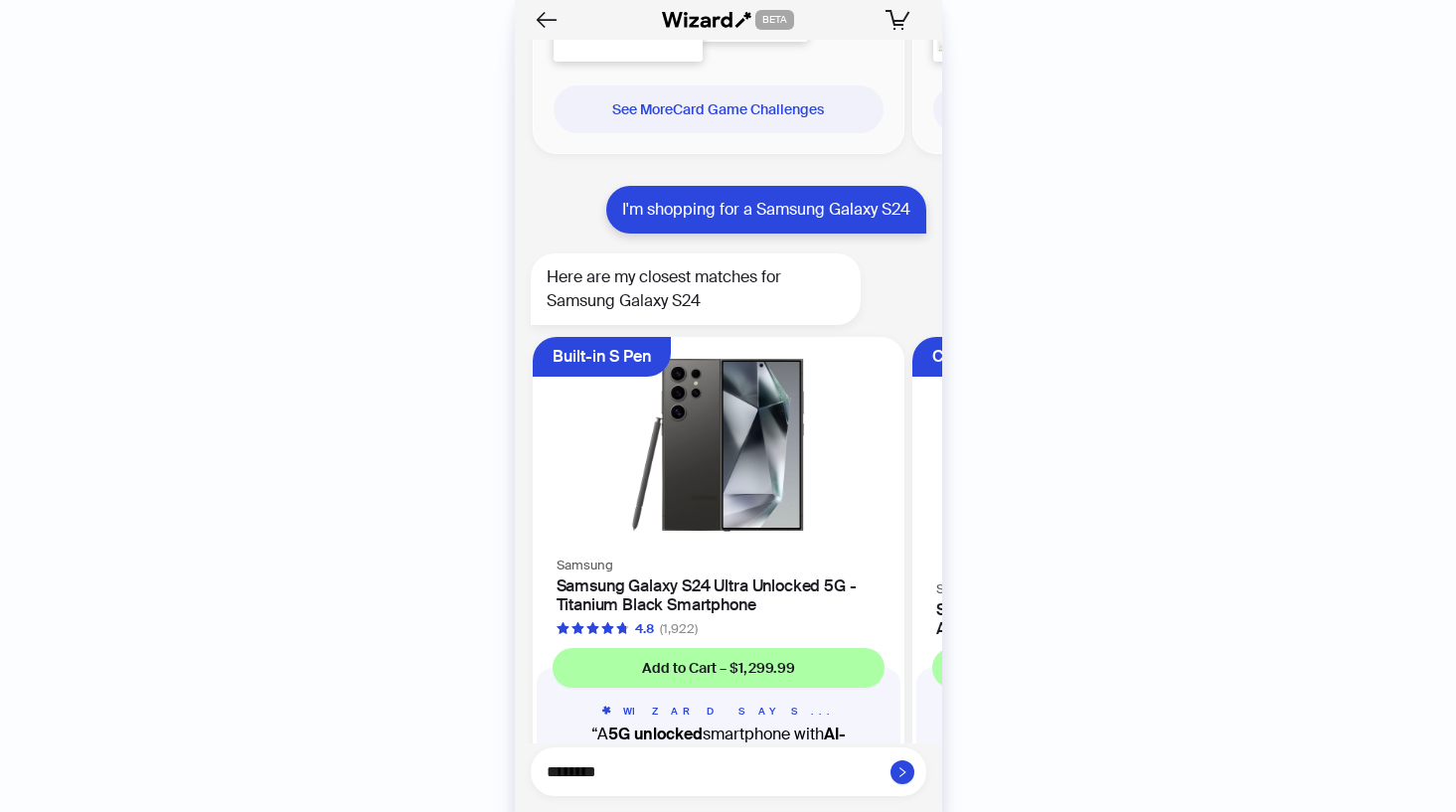 type on "*********" 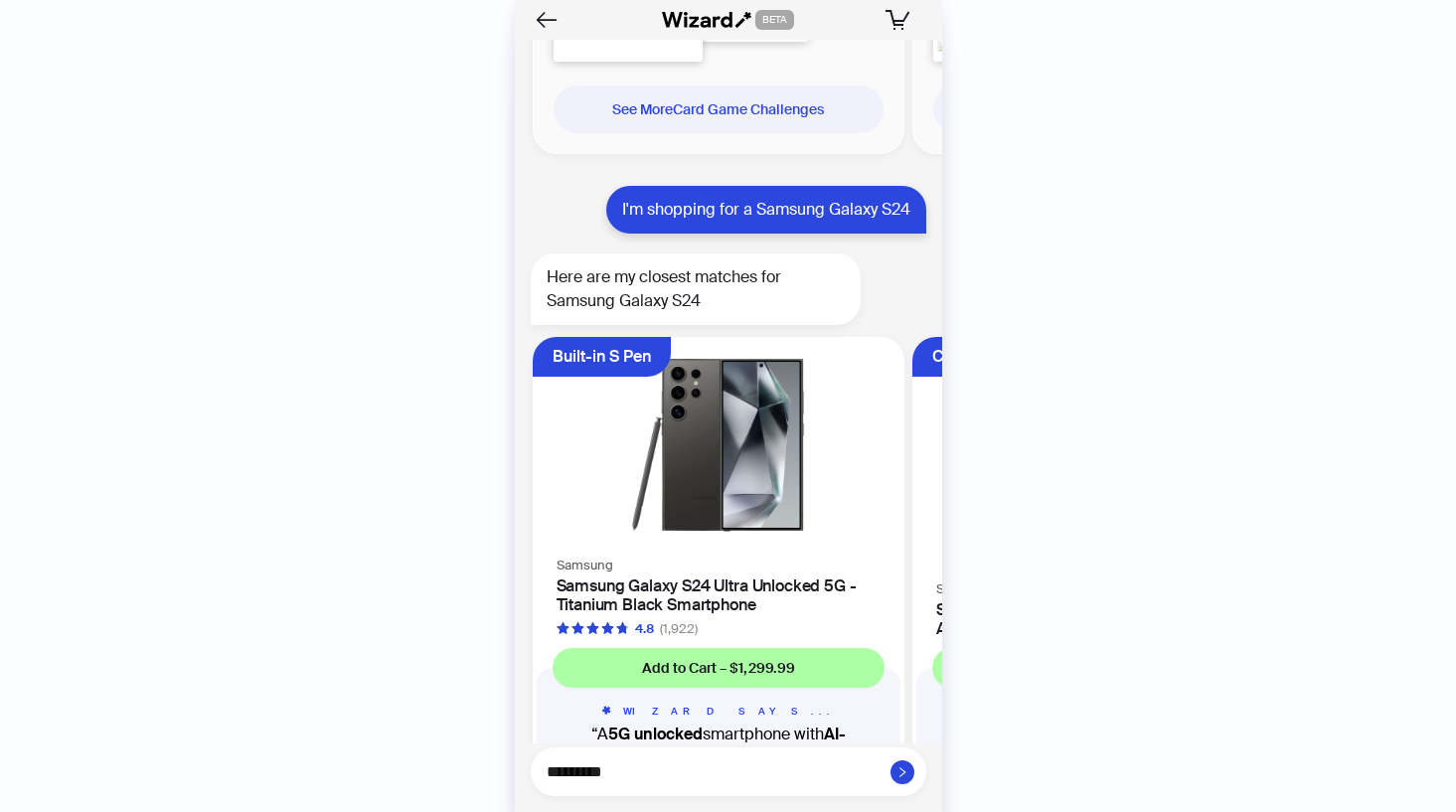 type on "*********" 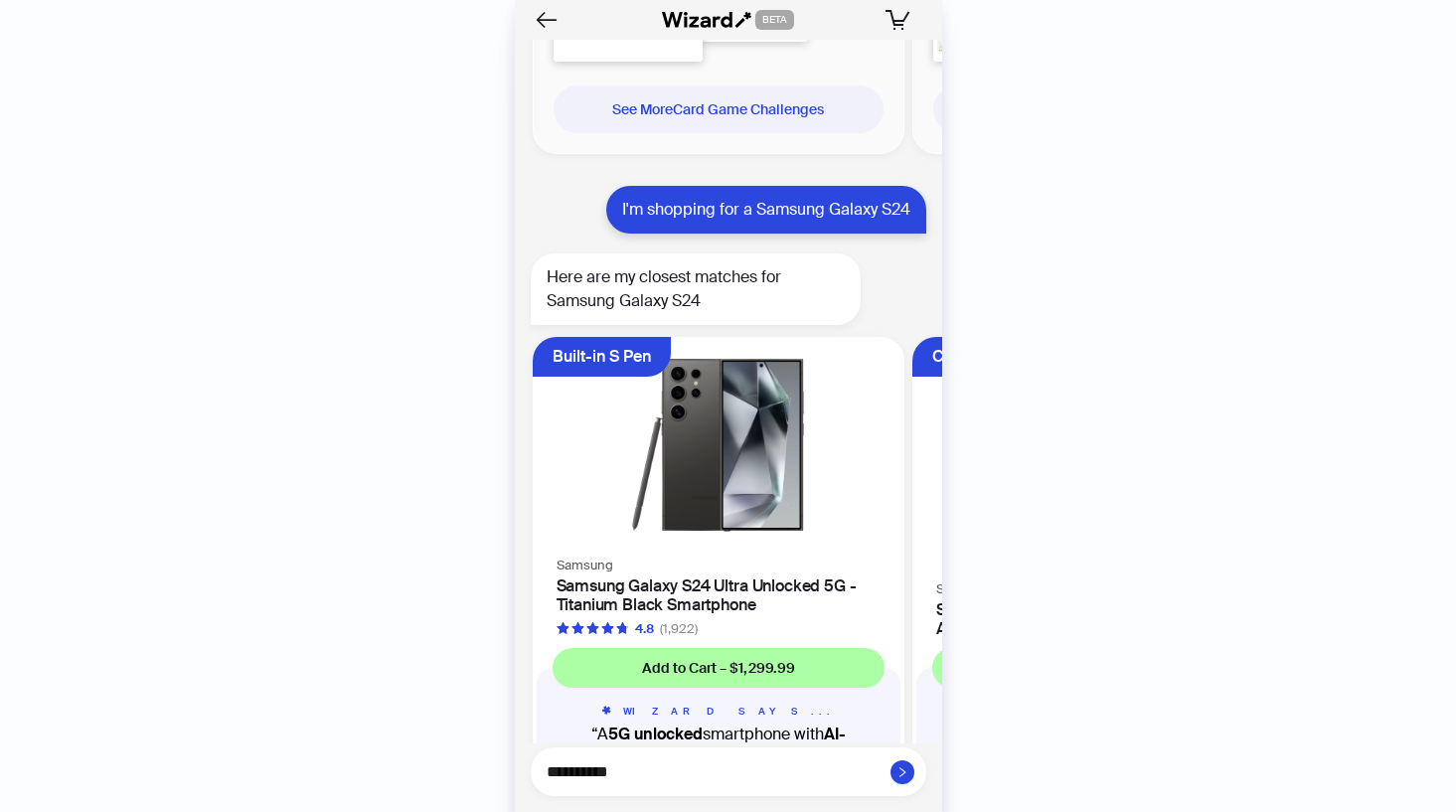 type on "**********" 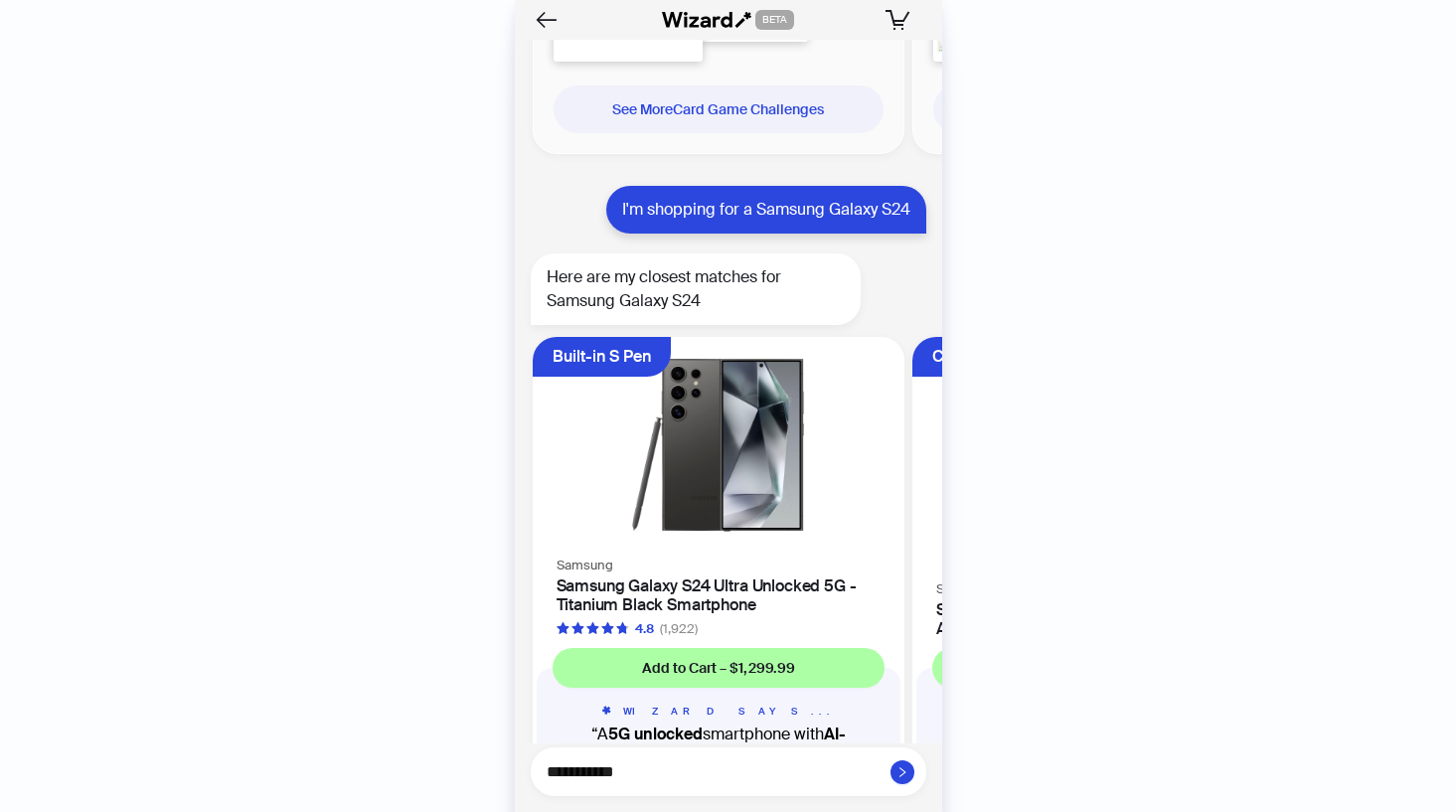 type on "**********" 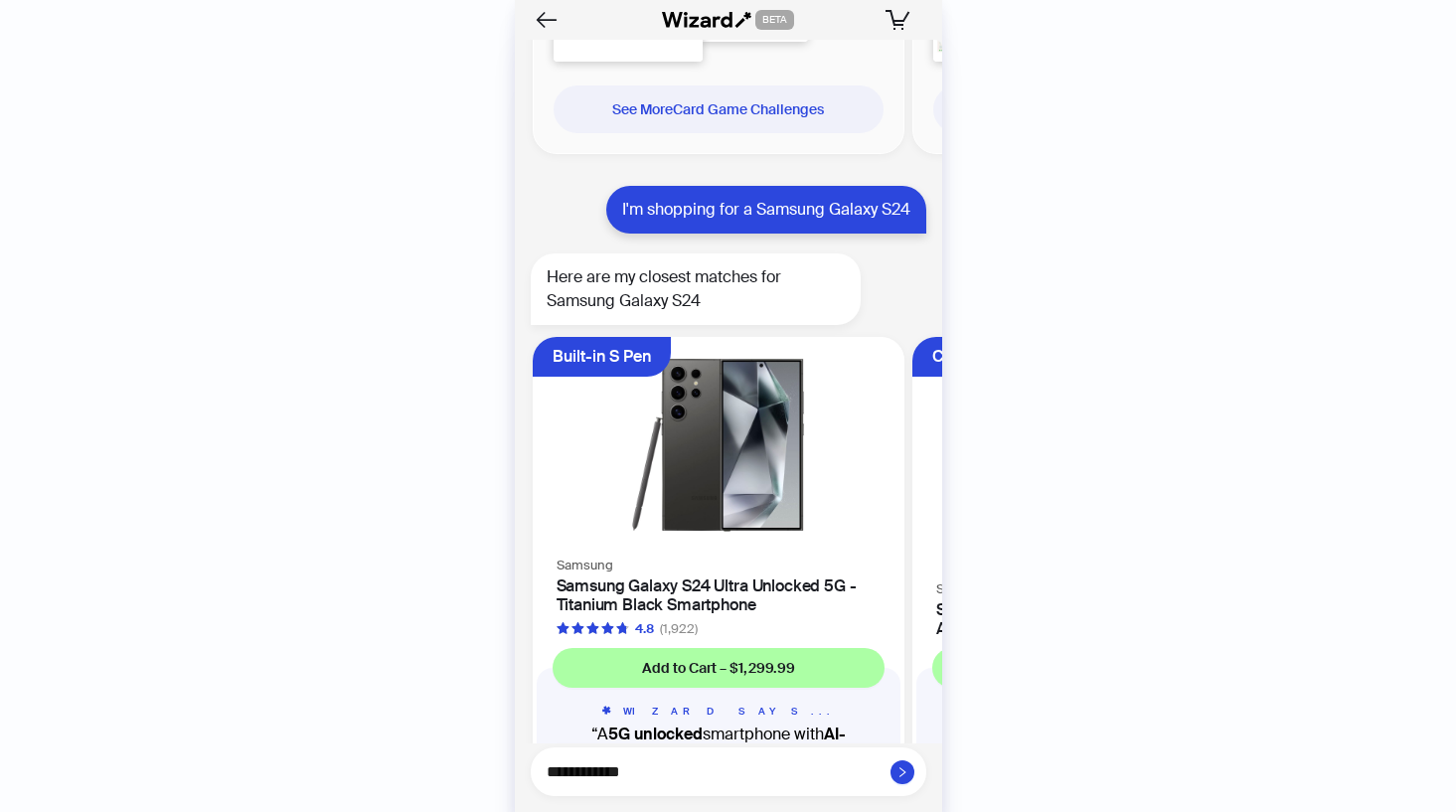 type on "**********" 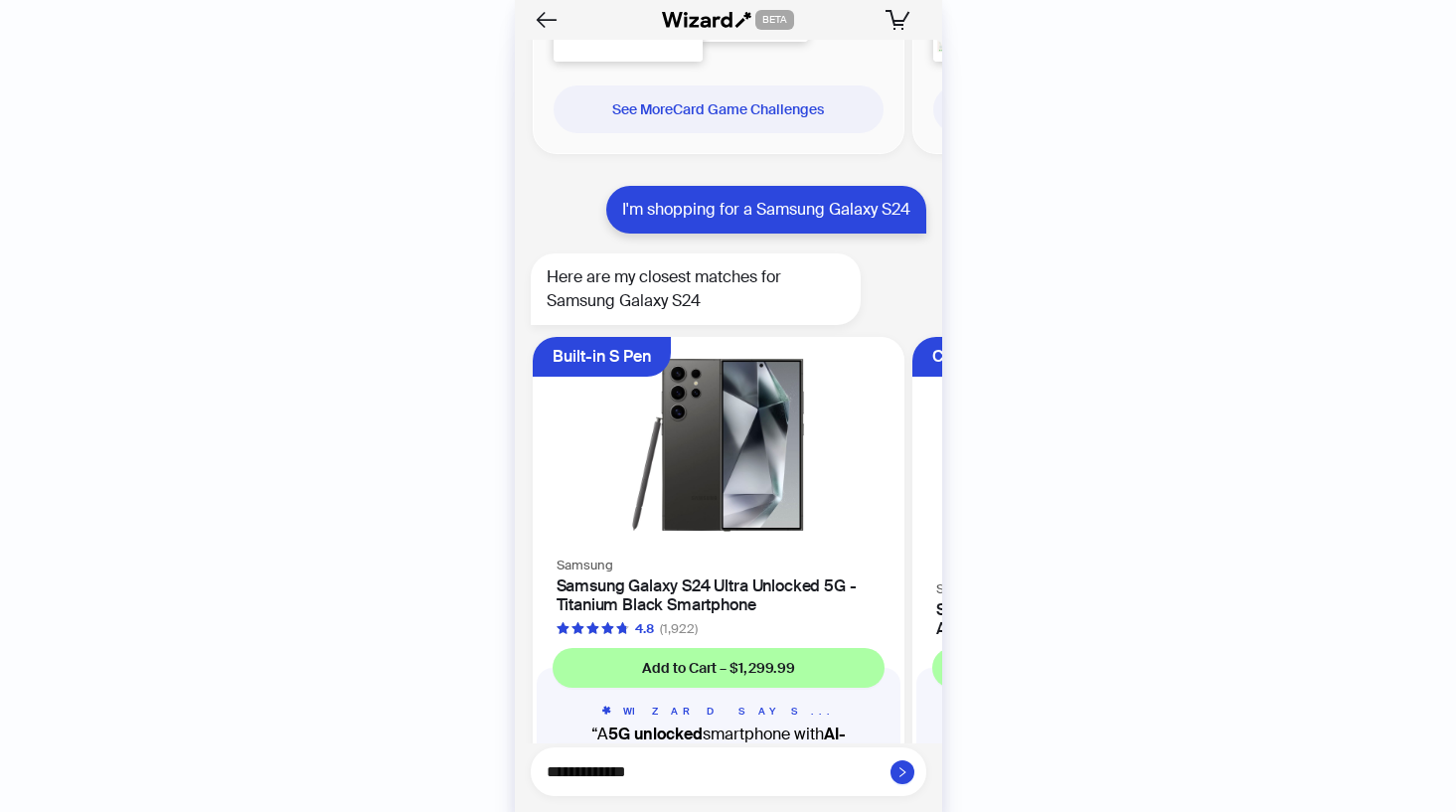 type on "**********" 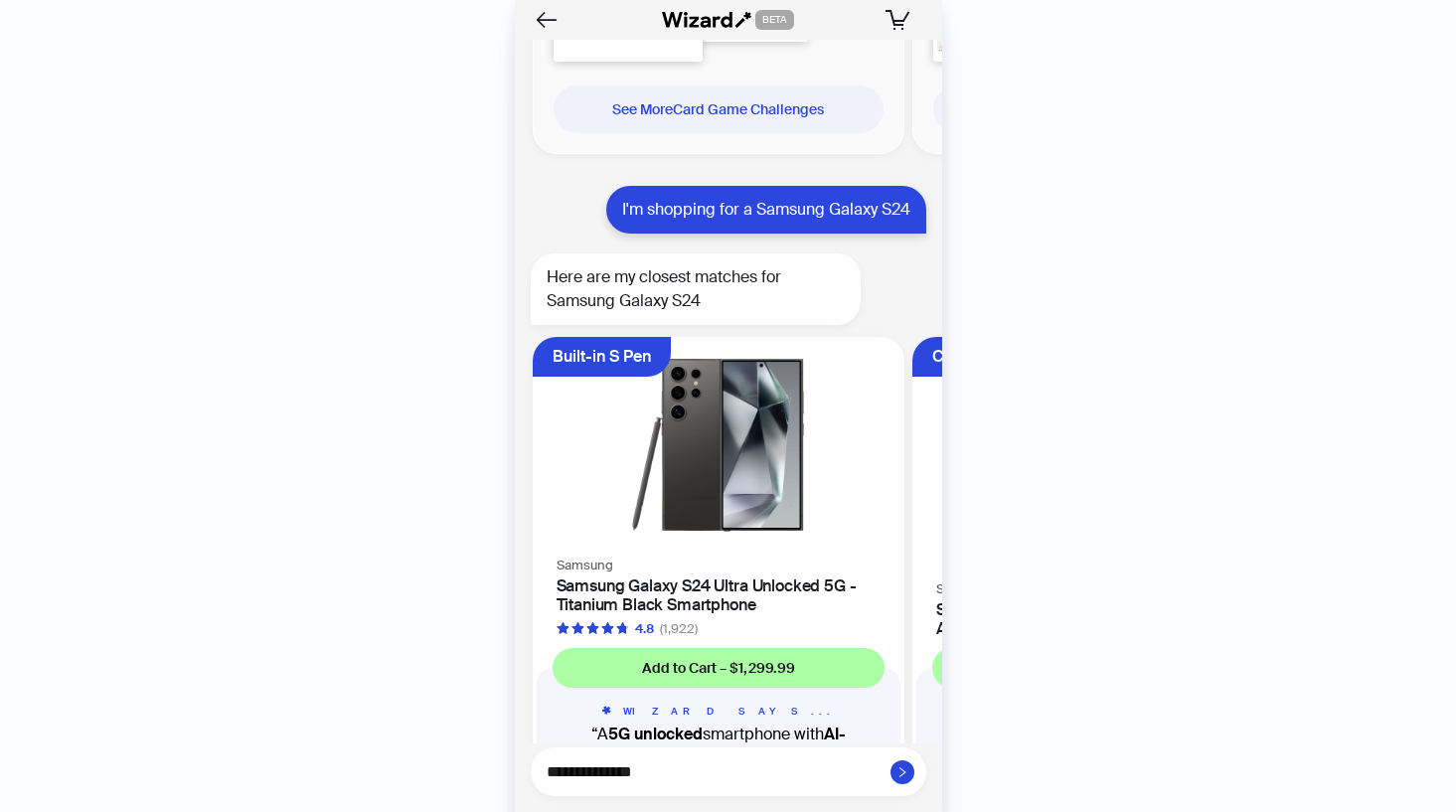 type on "**********" 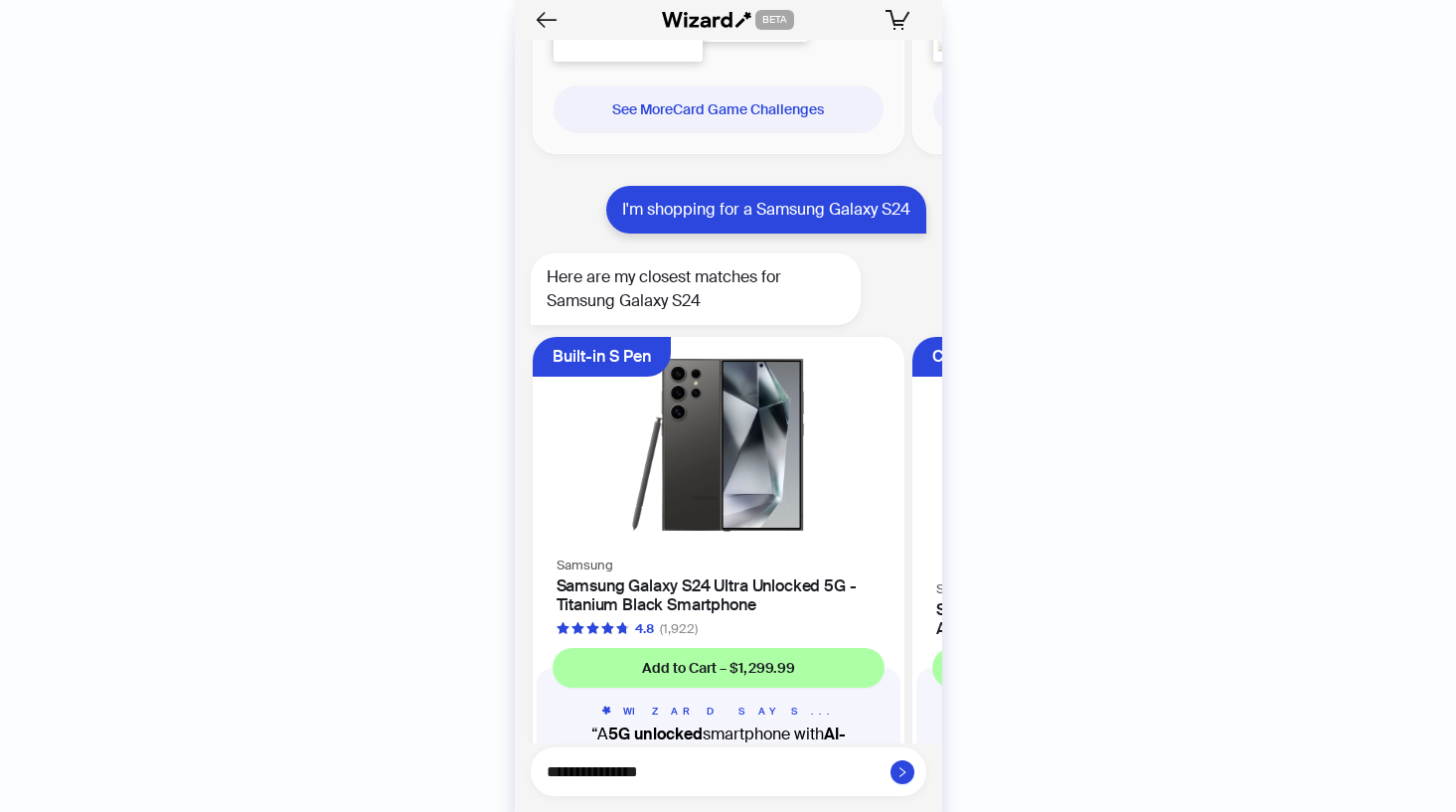 type on "**********" 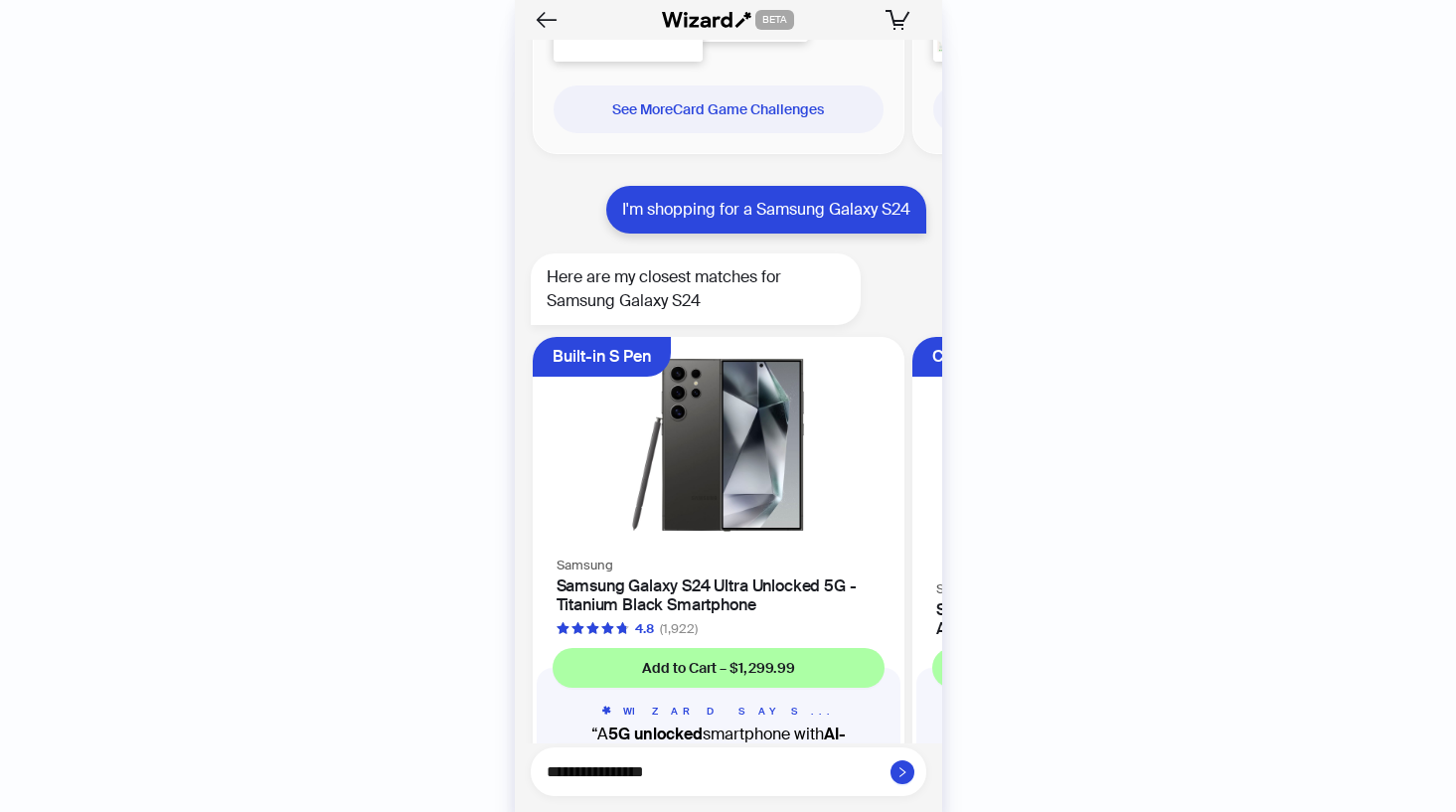 type on "**********" 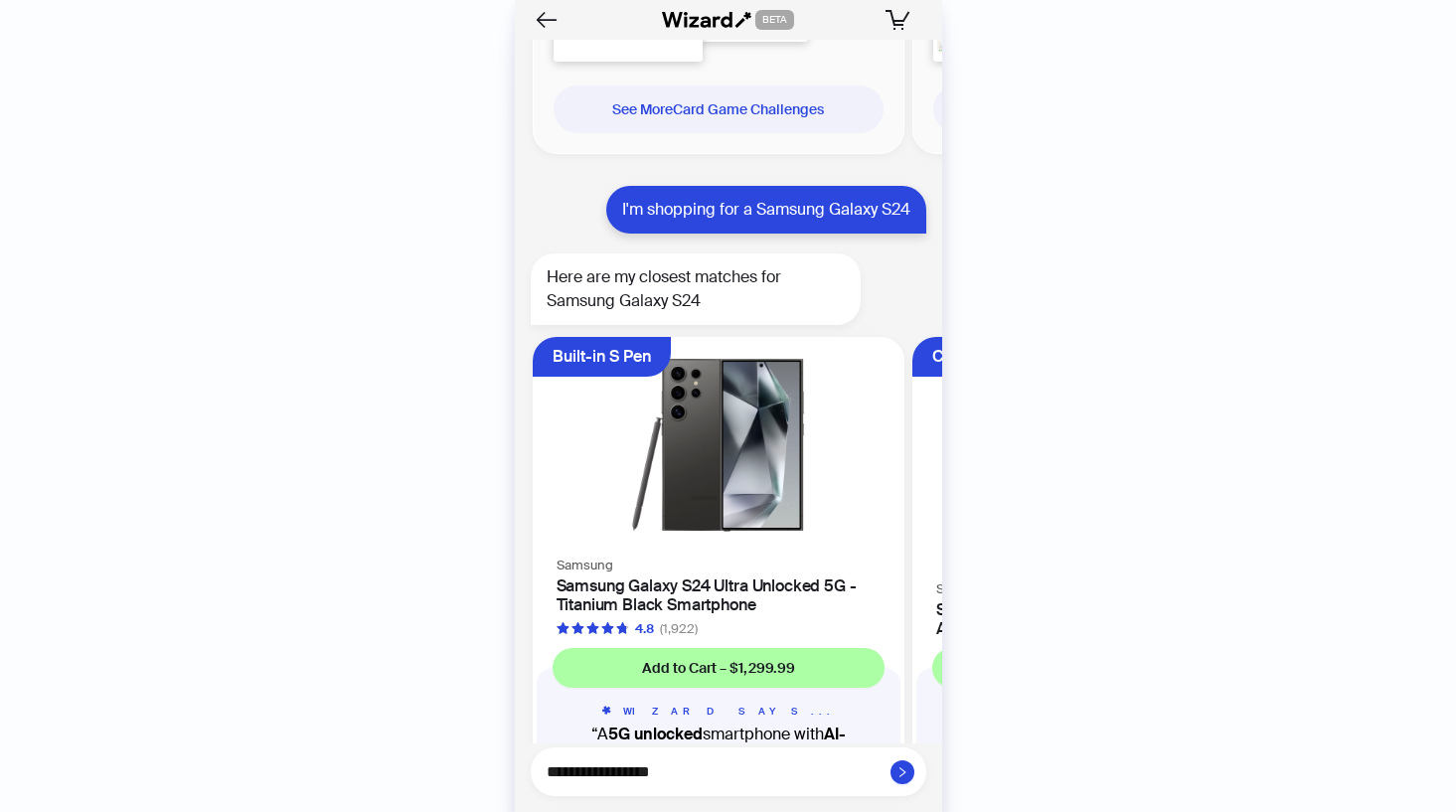 type on "**********" 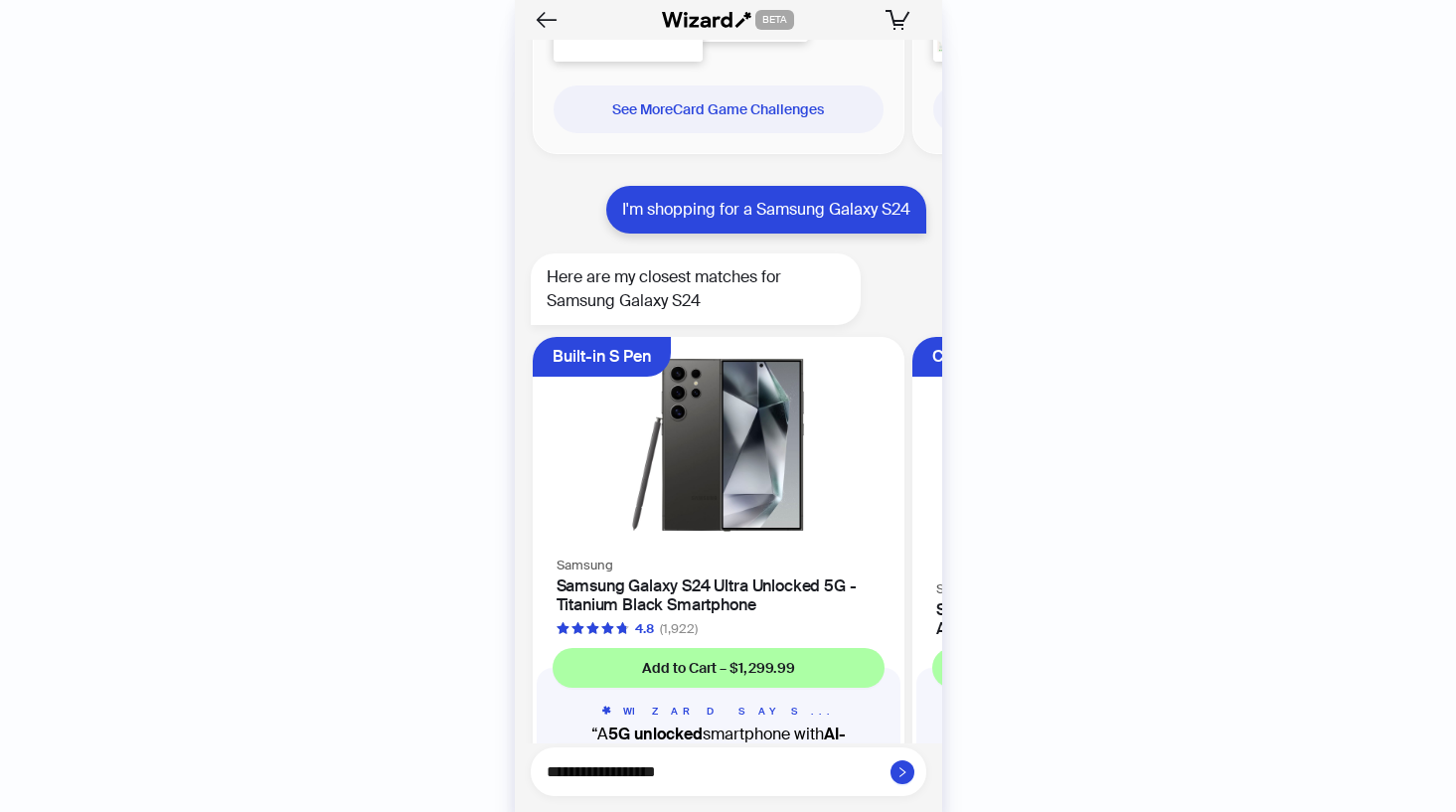 type on "**********" 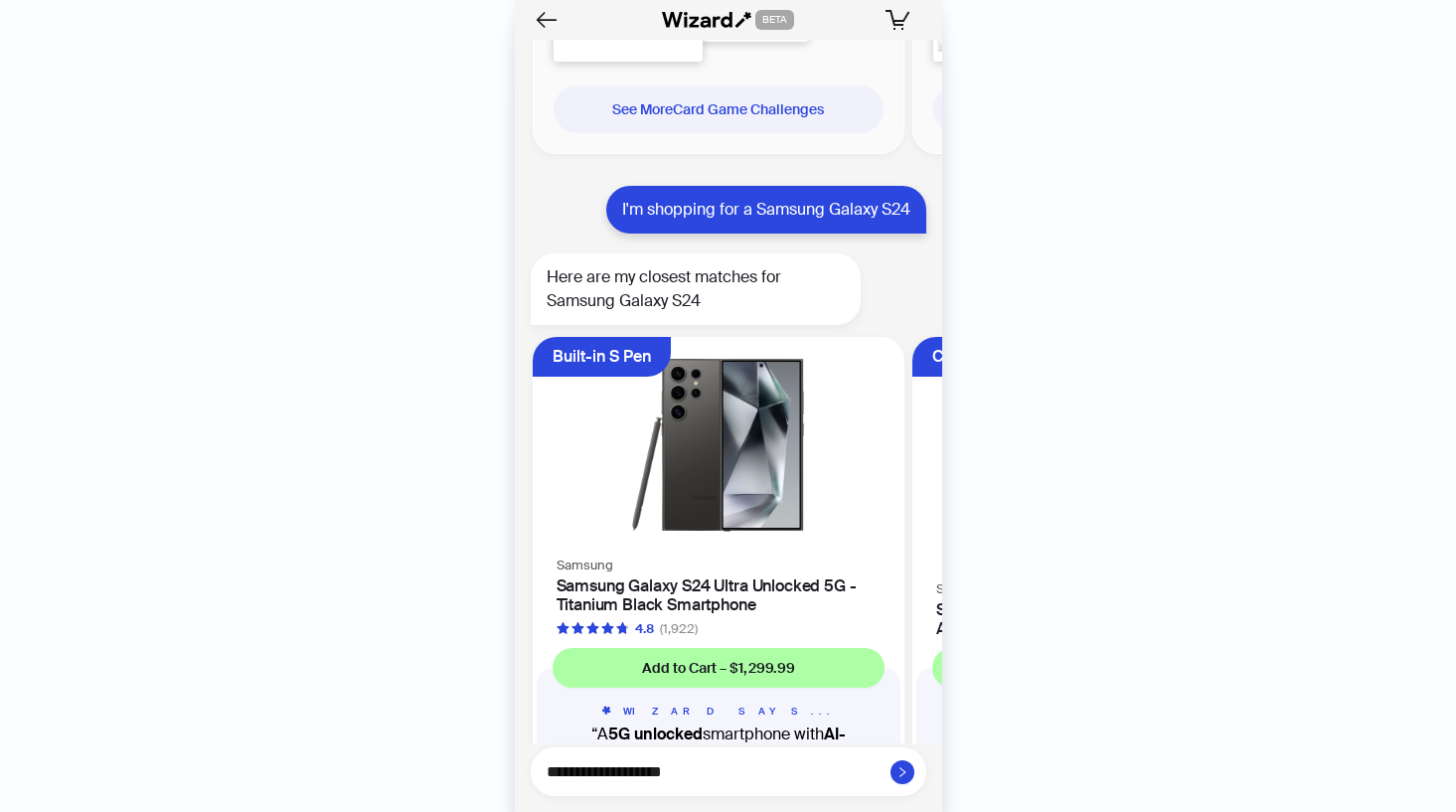 type on "**********" 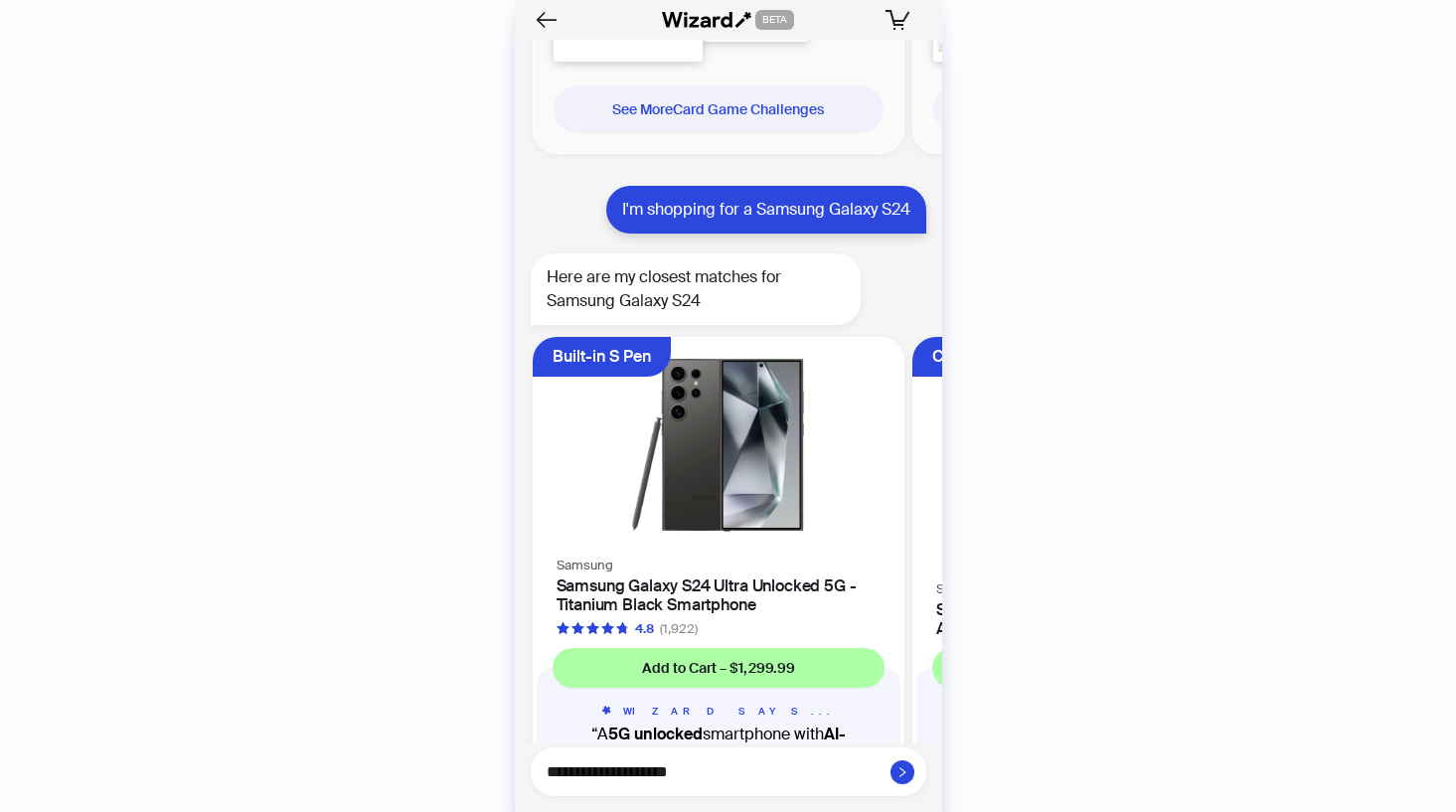 type on "**********" 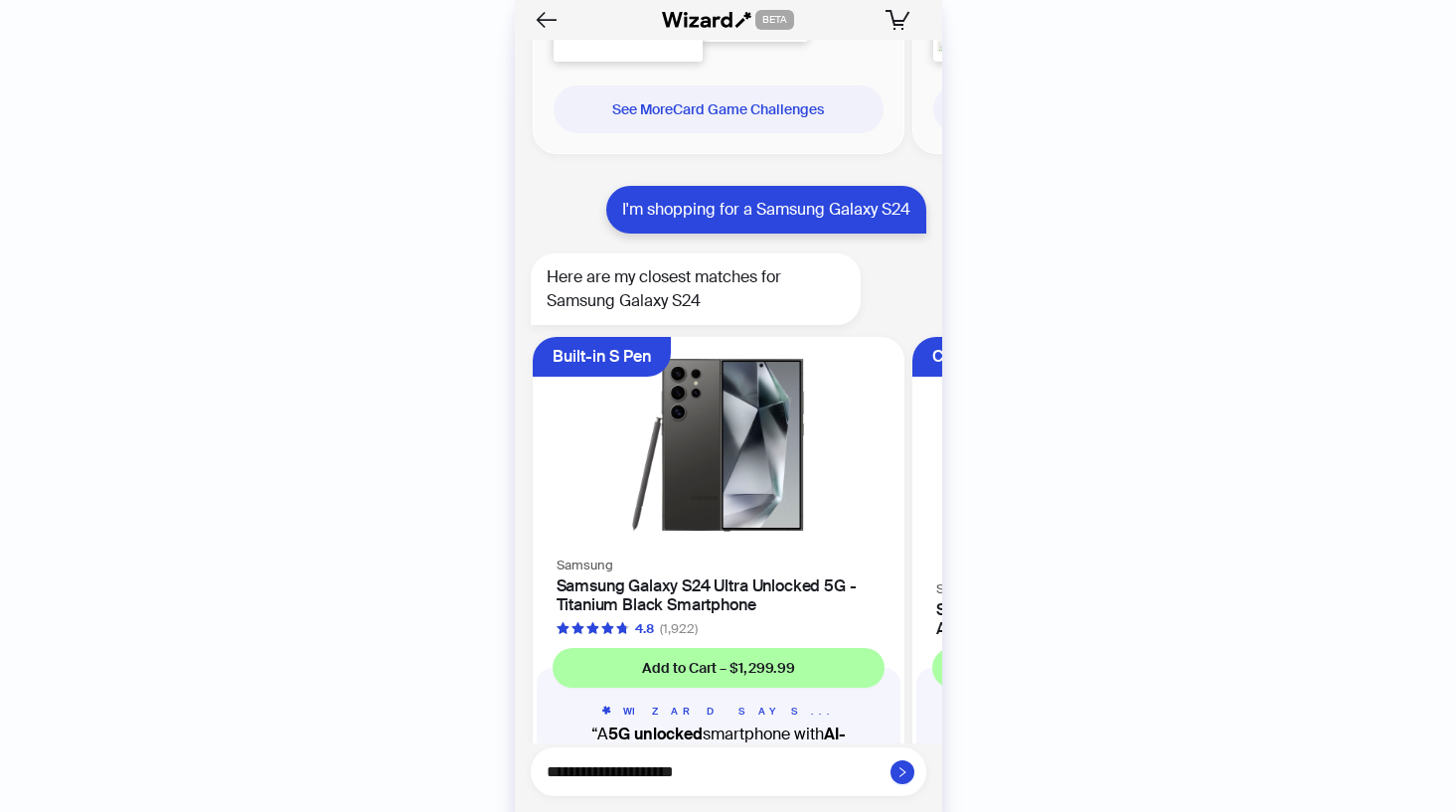 type on "**********" 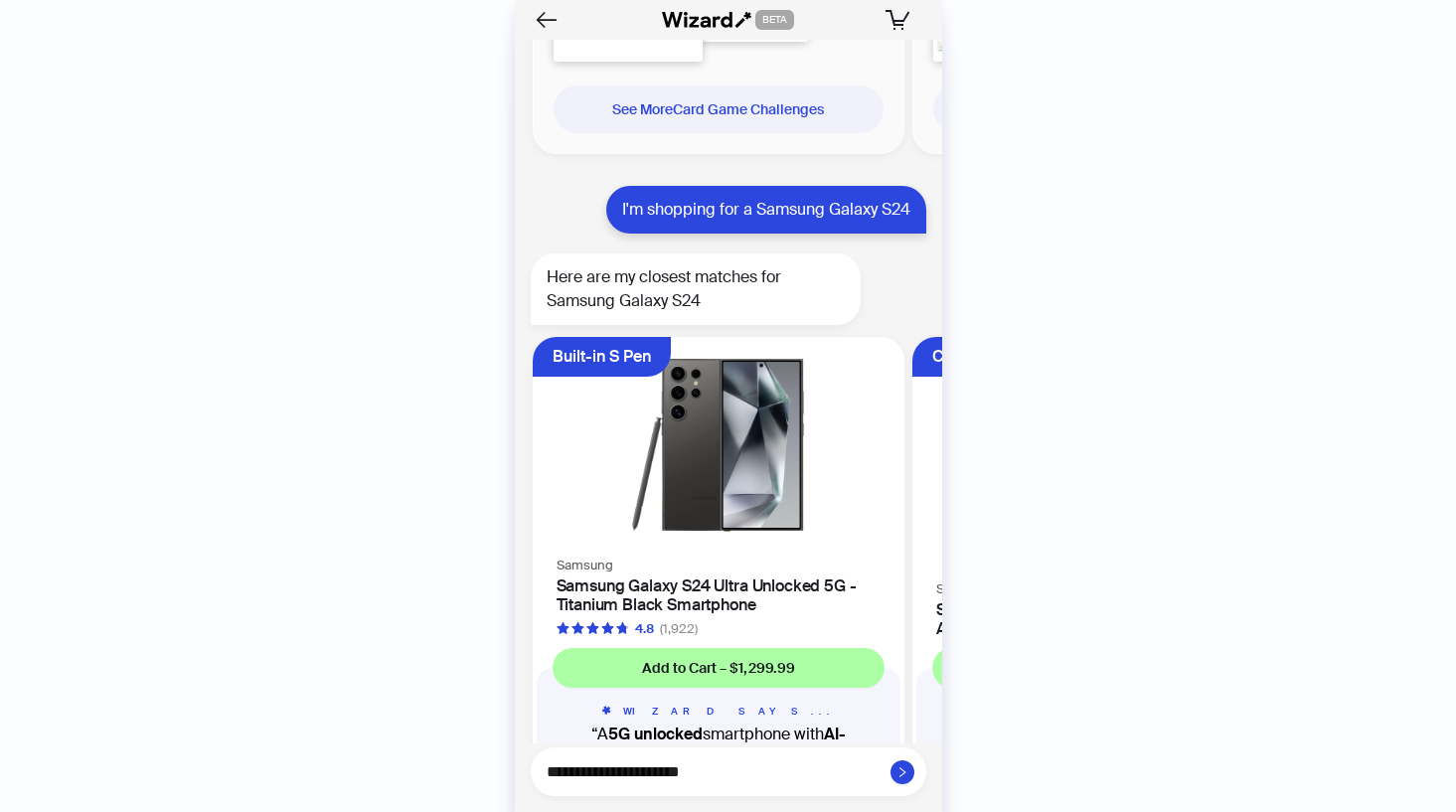type on "**********" 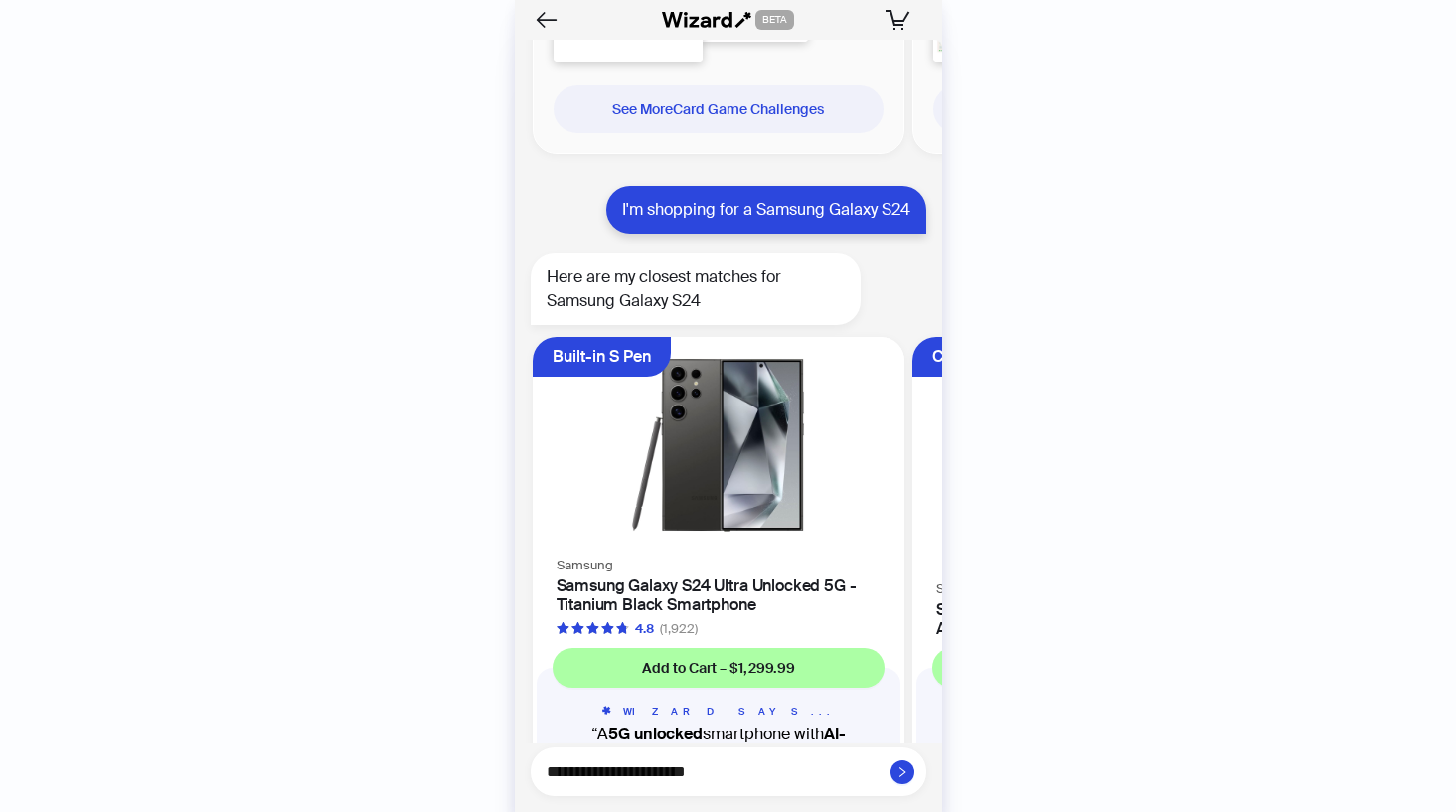 type on "**********" 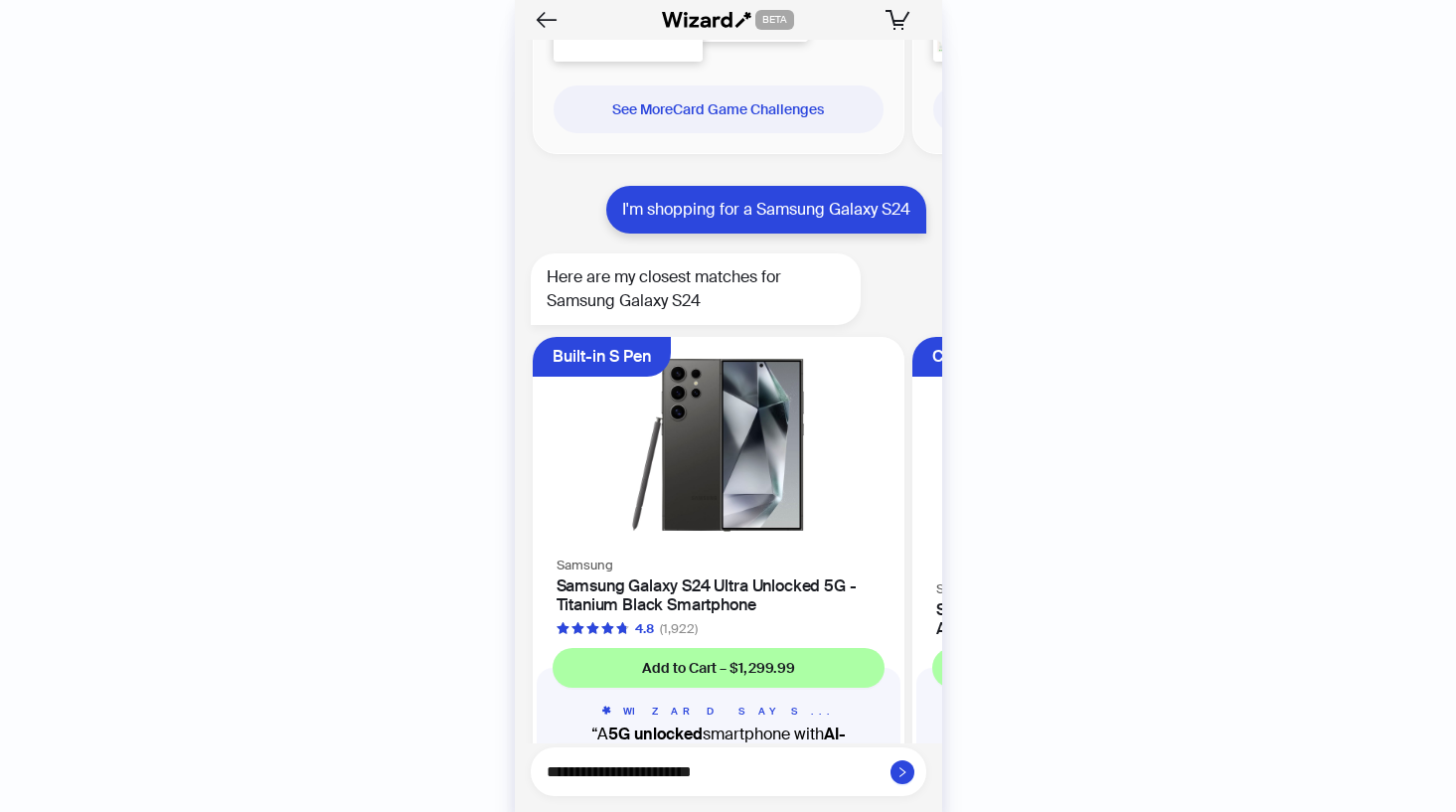 type on "**********" 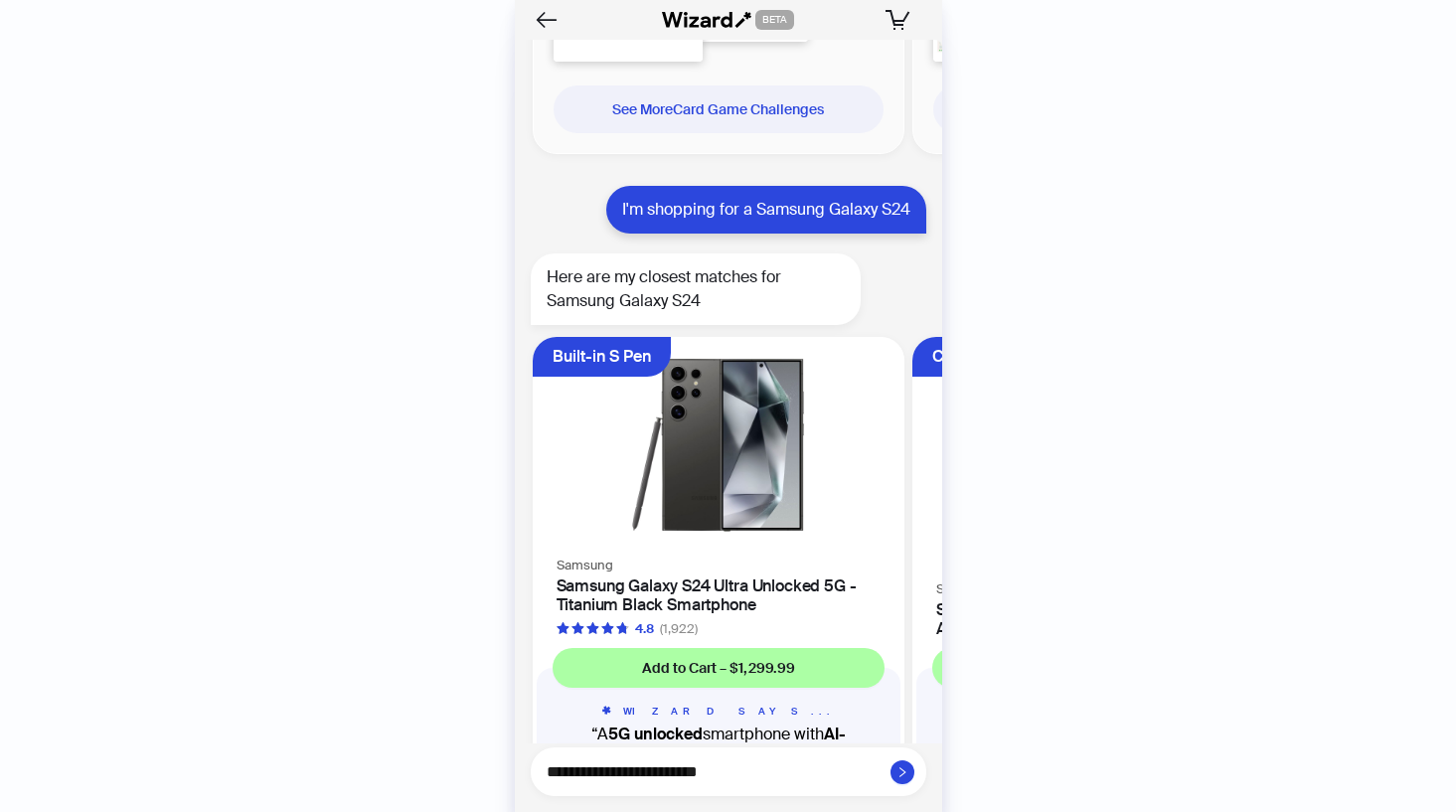 type on "**********" 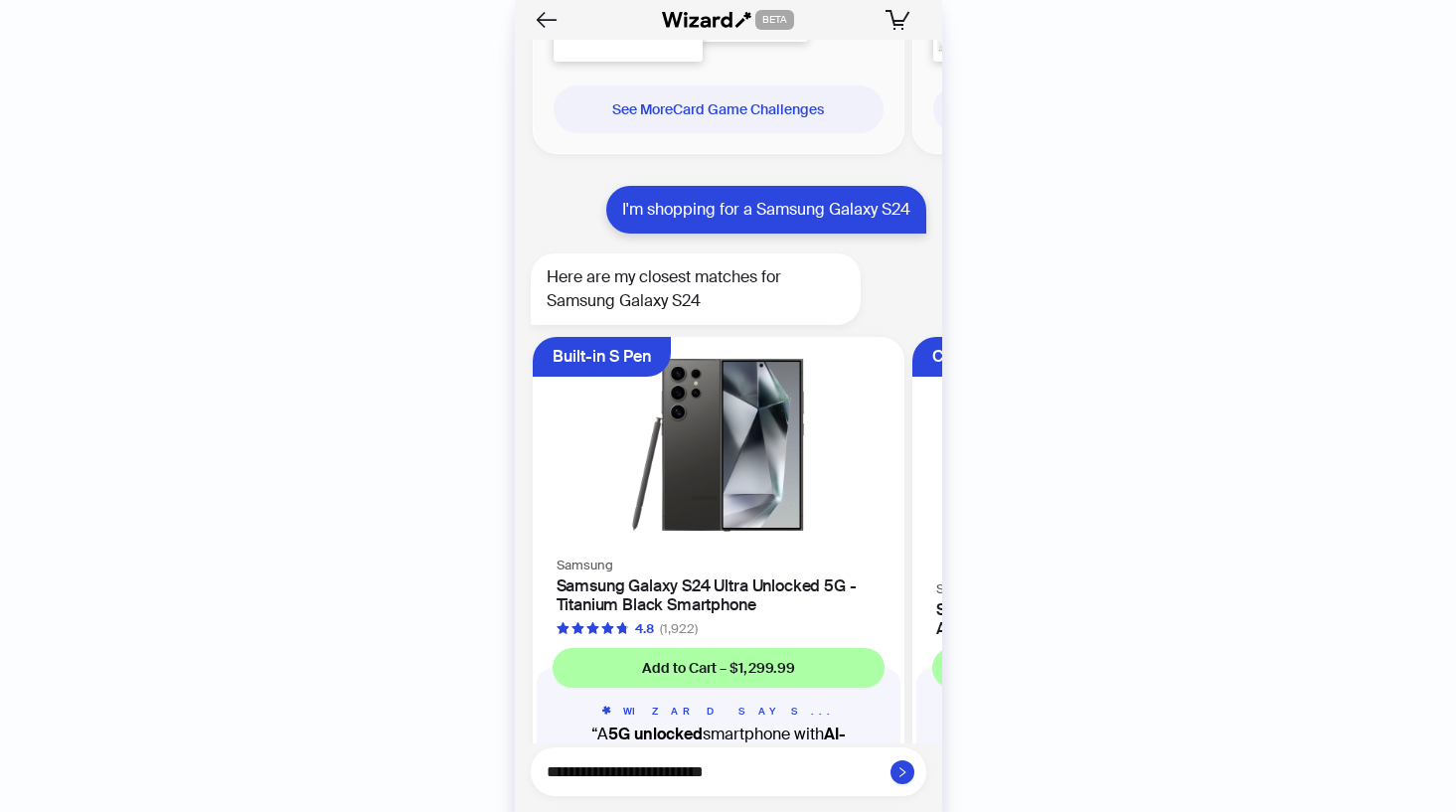 type on "**********" 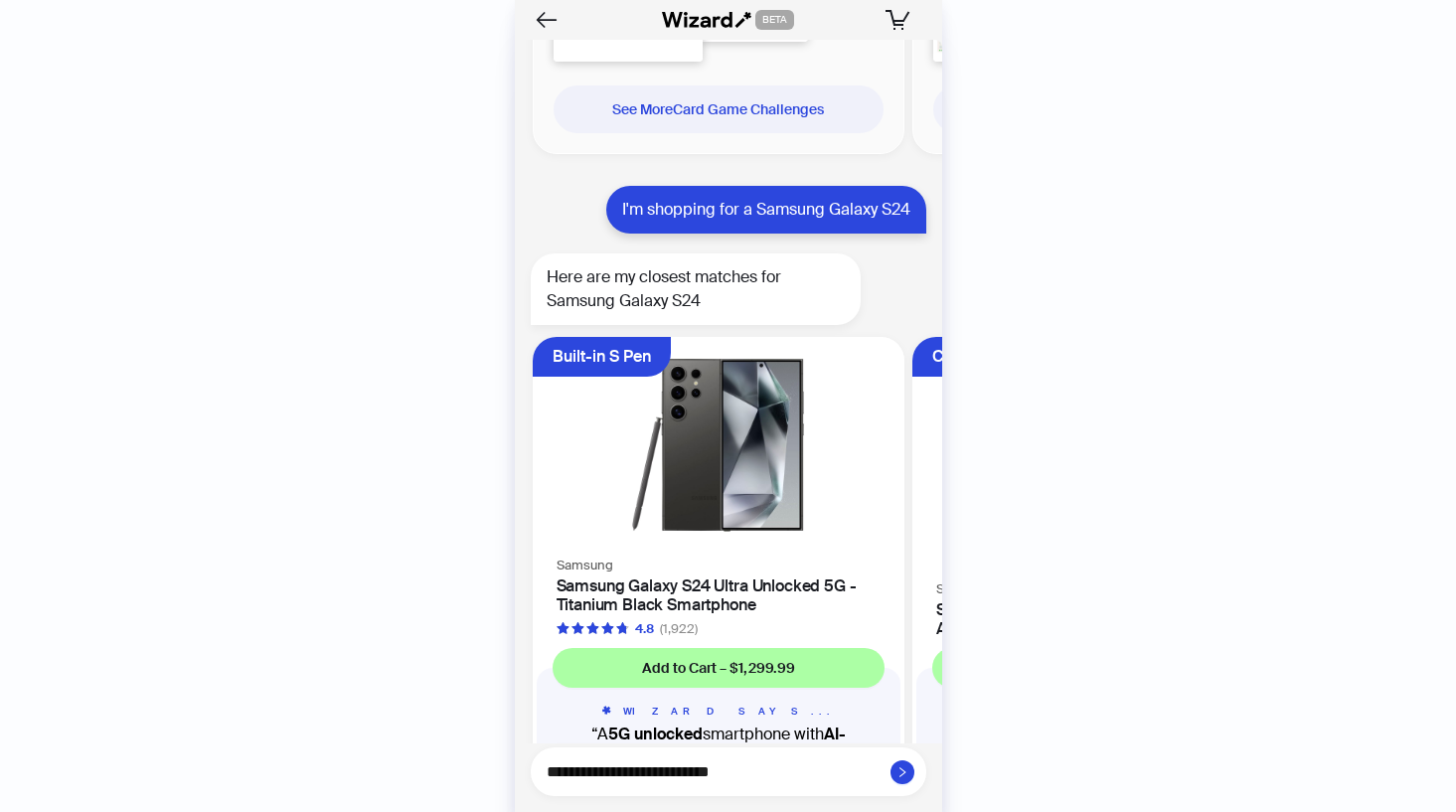 type on "**********" 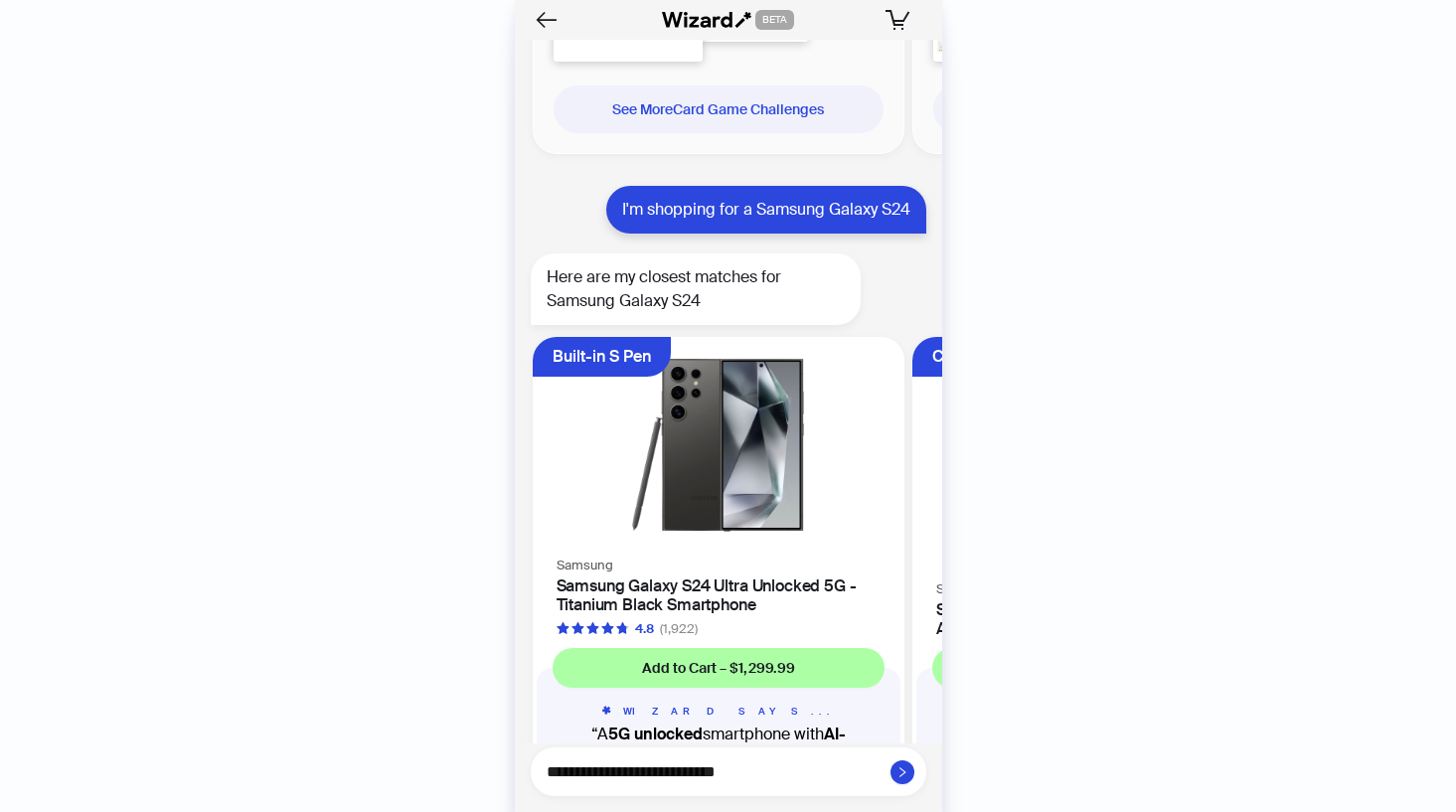type on "**********" 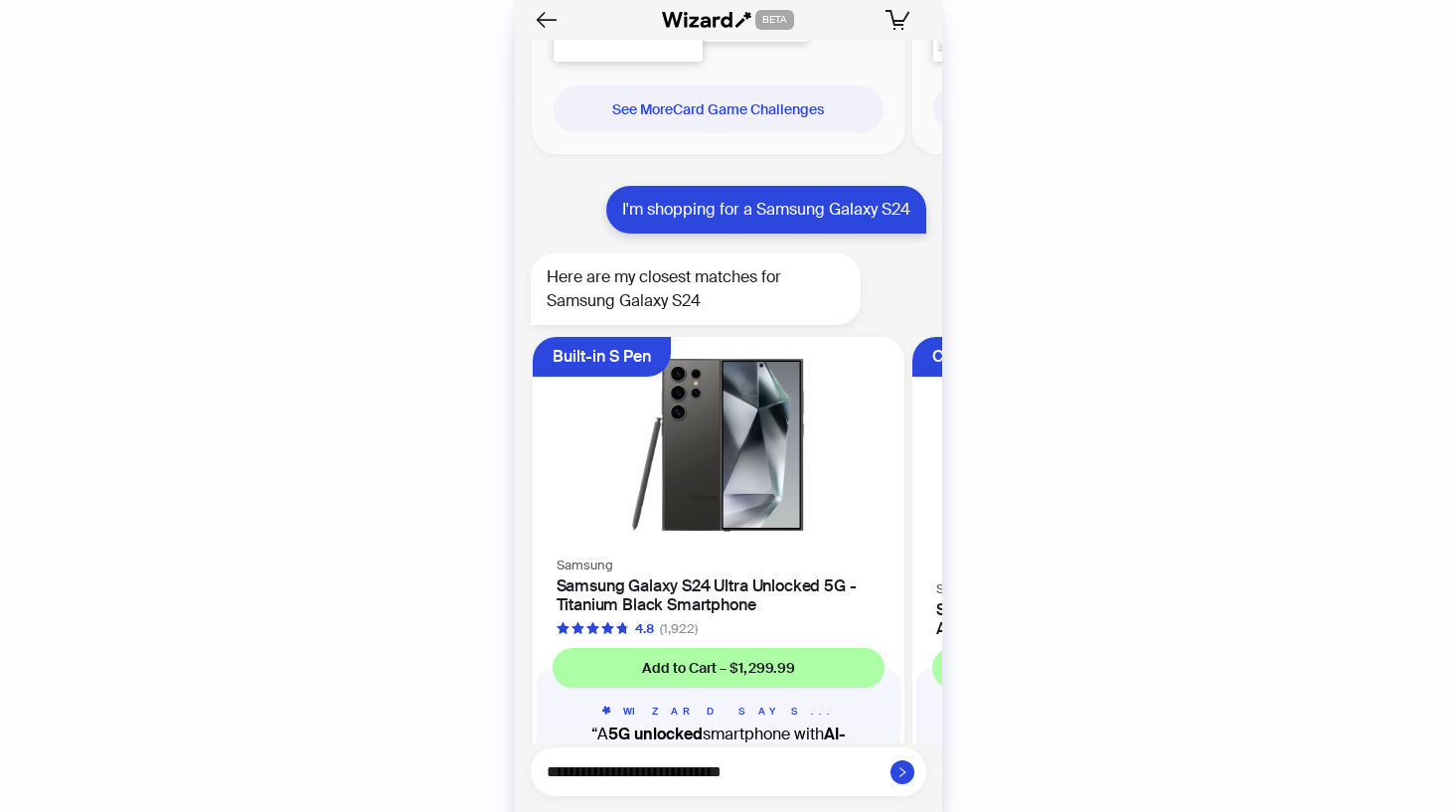 type on "**********" 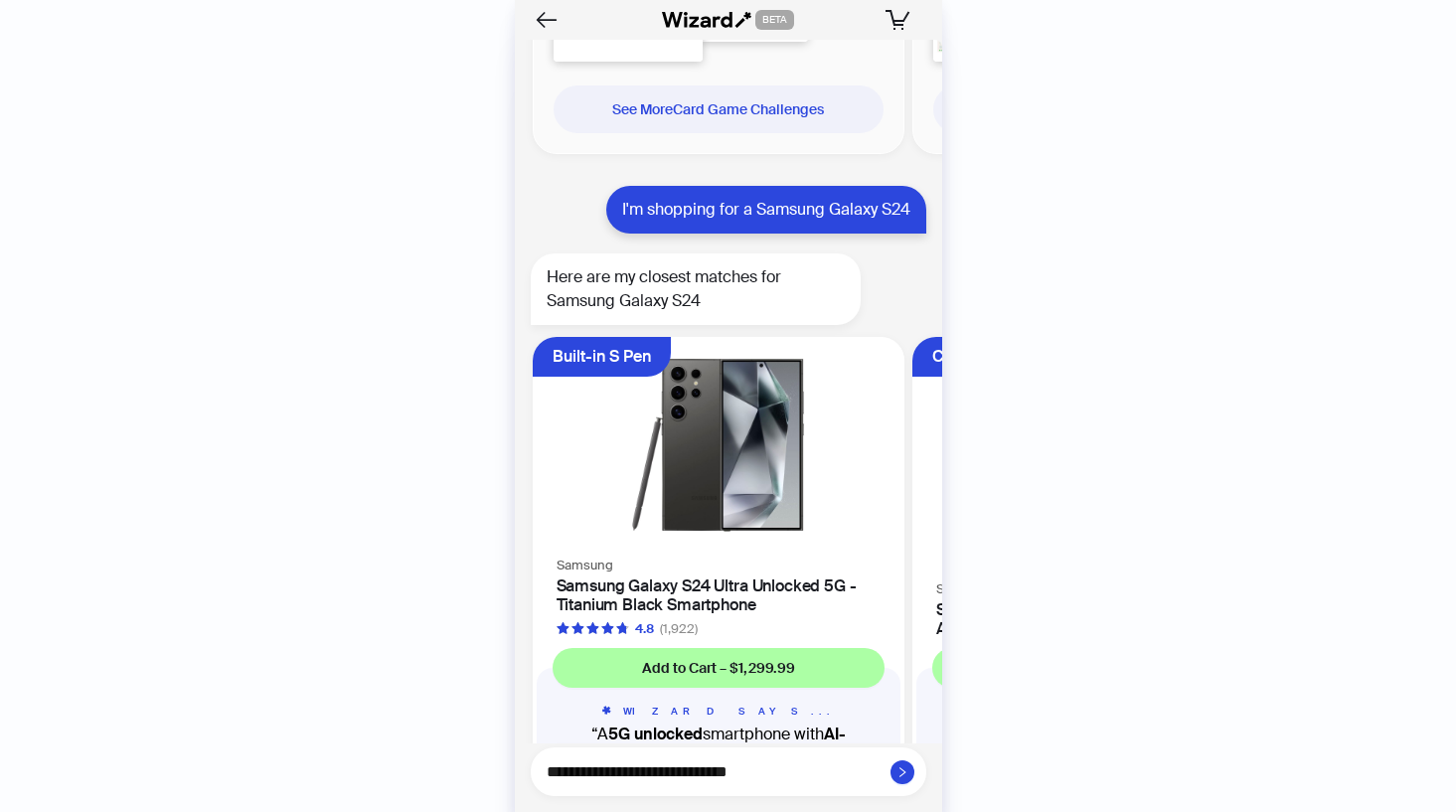 type on "**********" 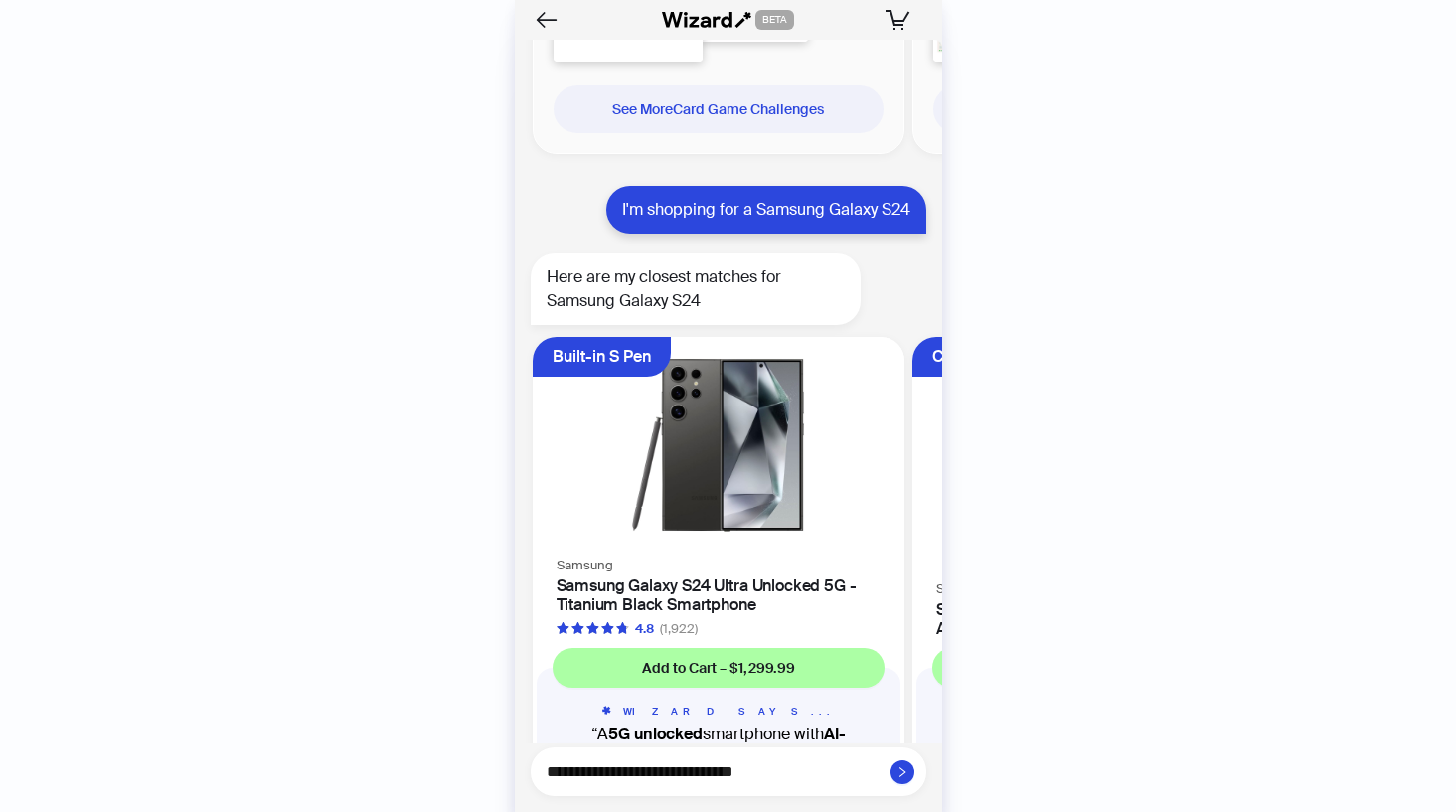 type on "**********" 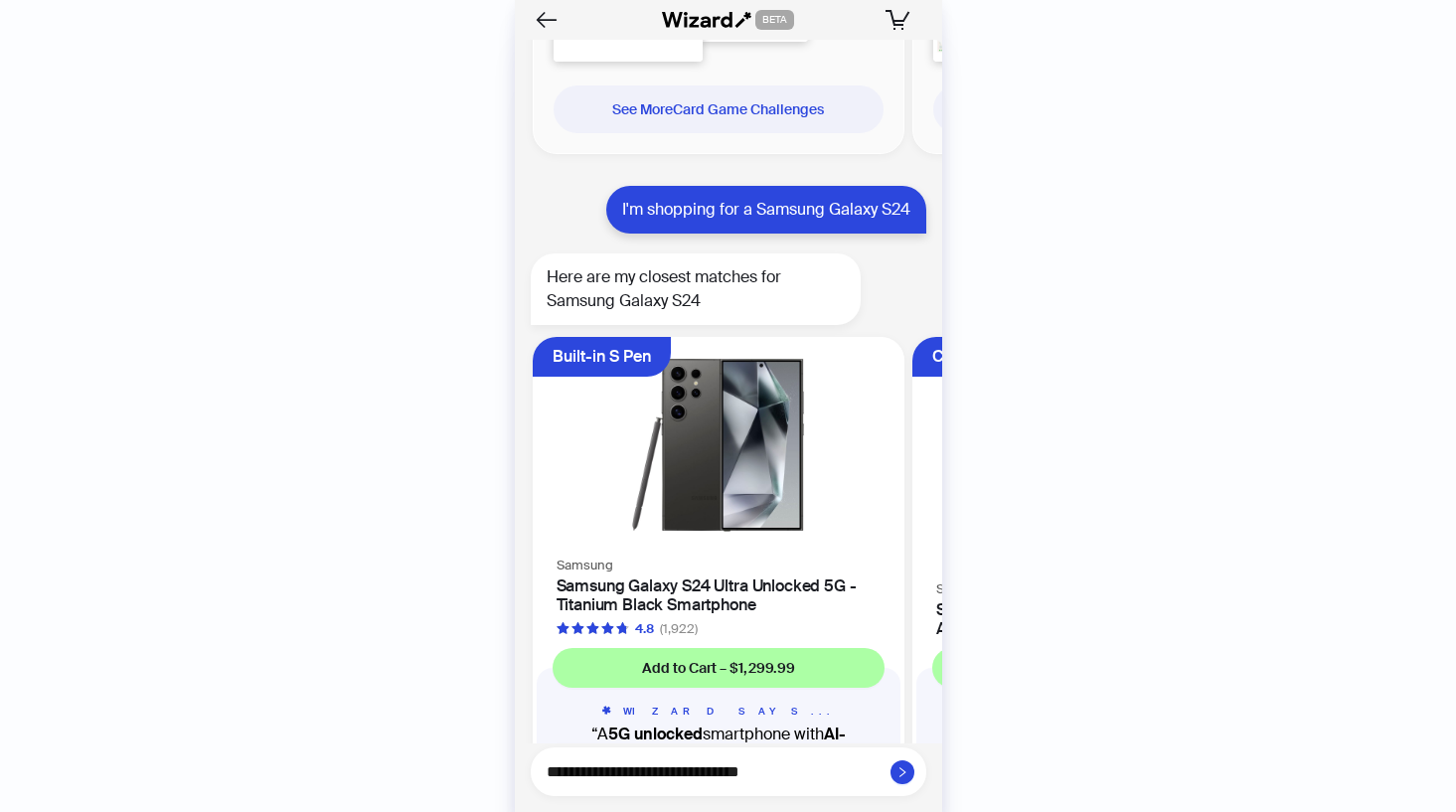 type on "**********" 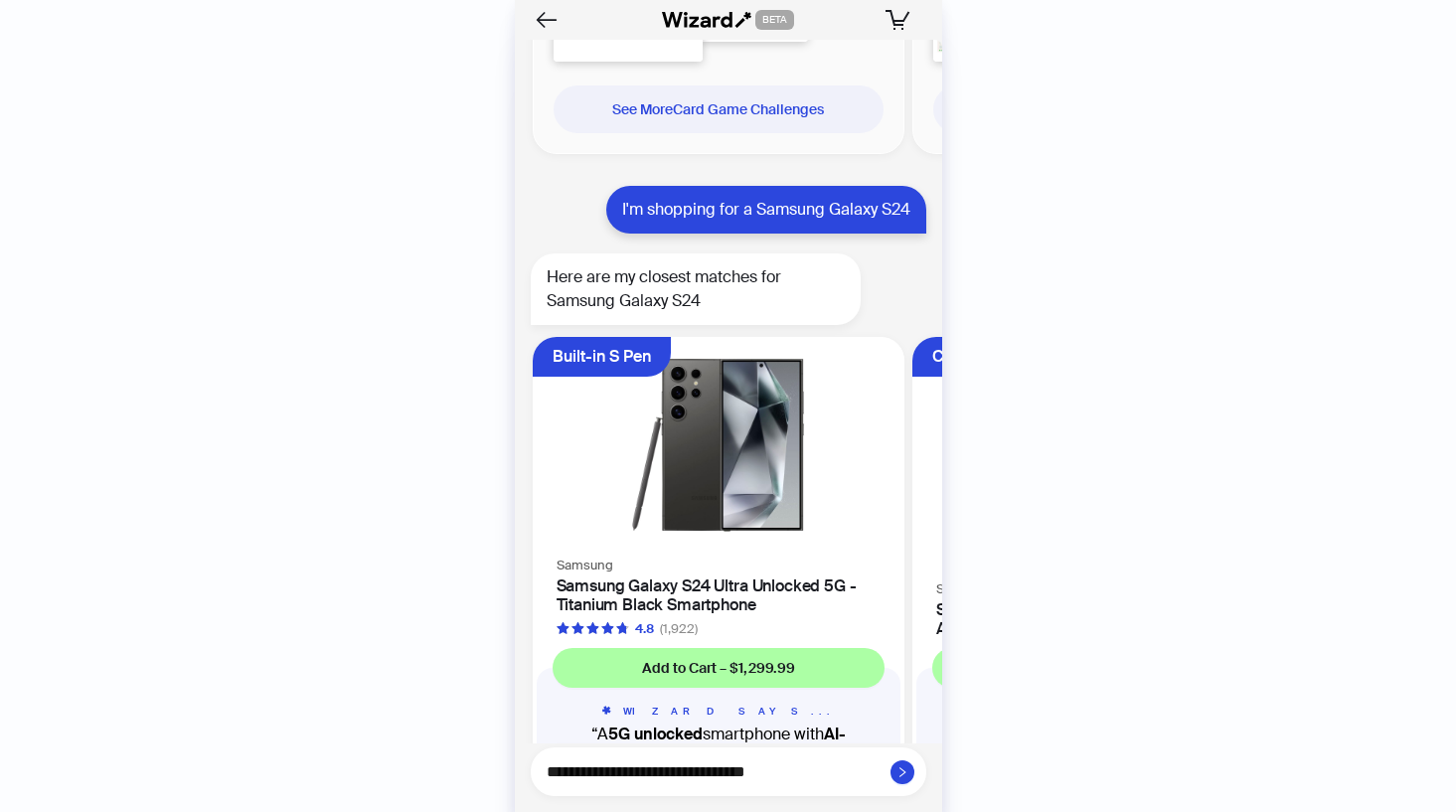 type on "**********" 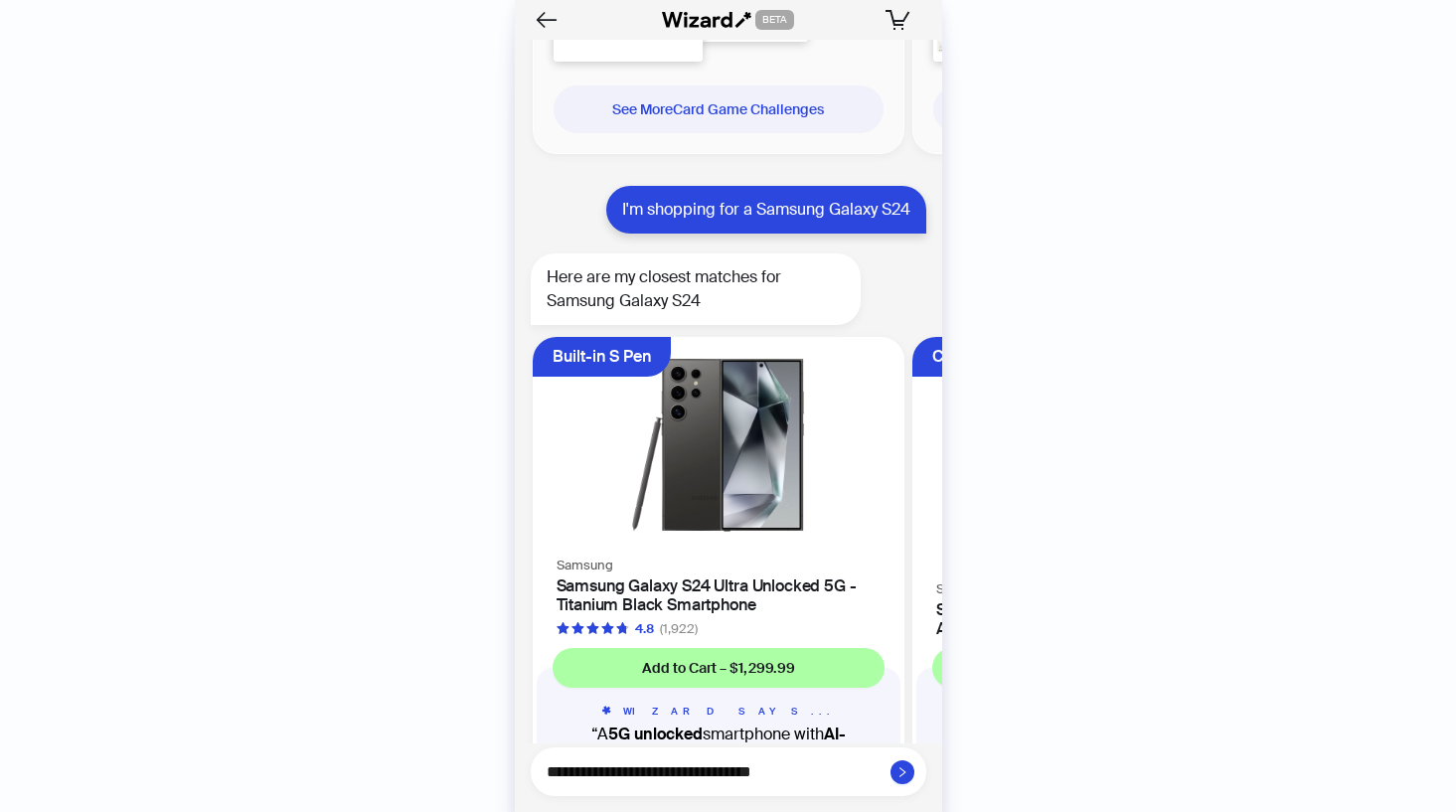 type on "**********" 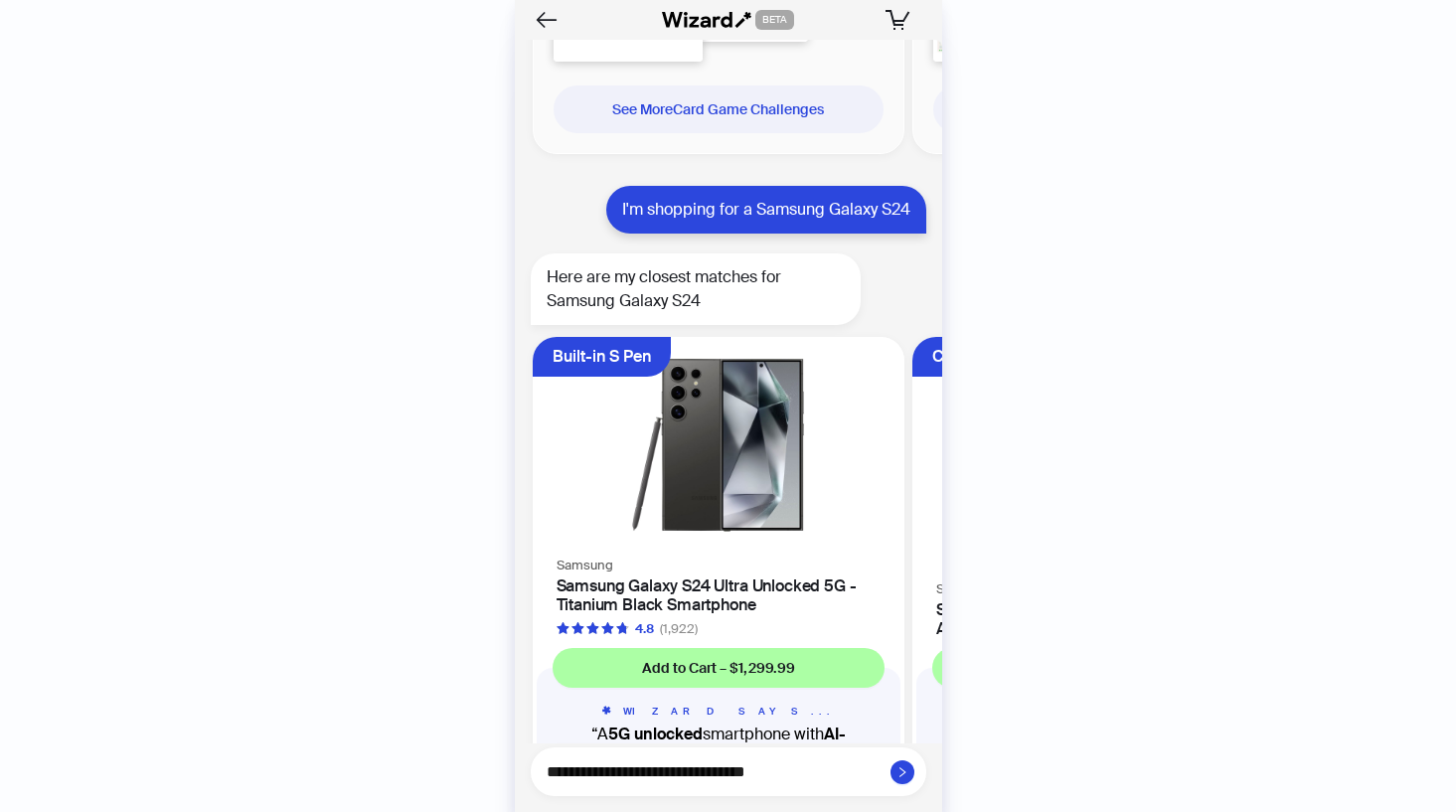 type on "**********" 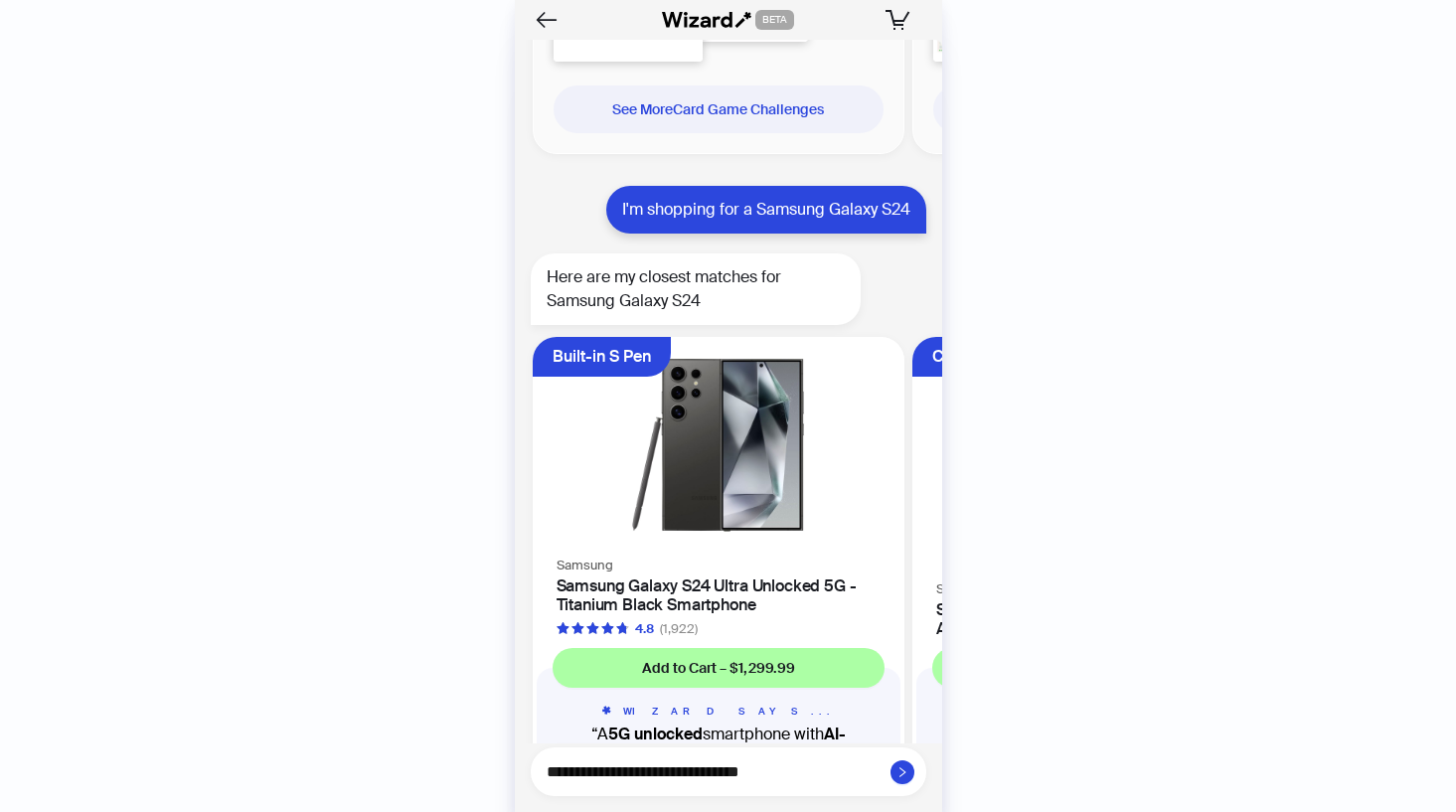 type on "**********" 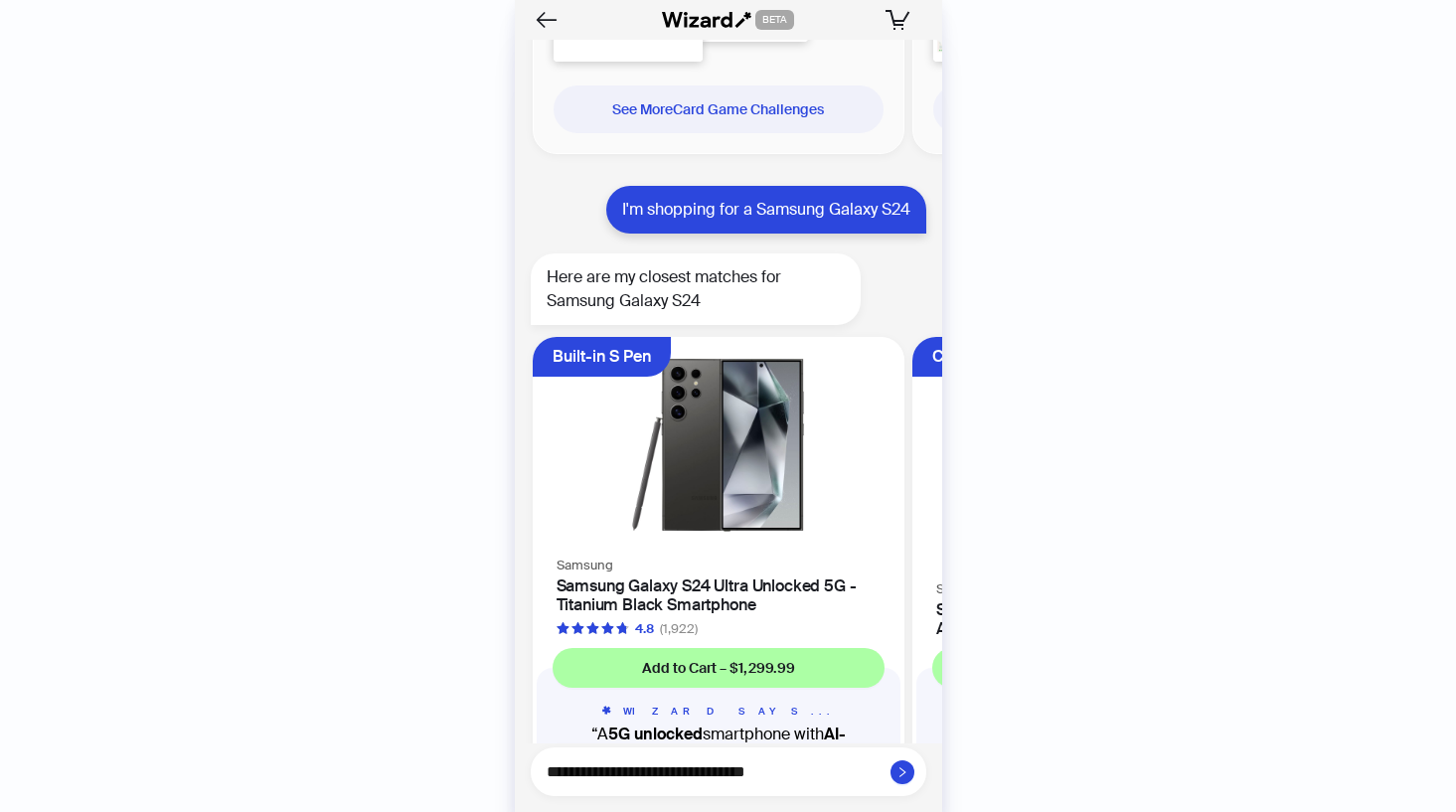type on "**********" 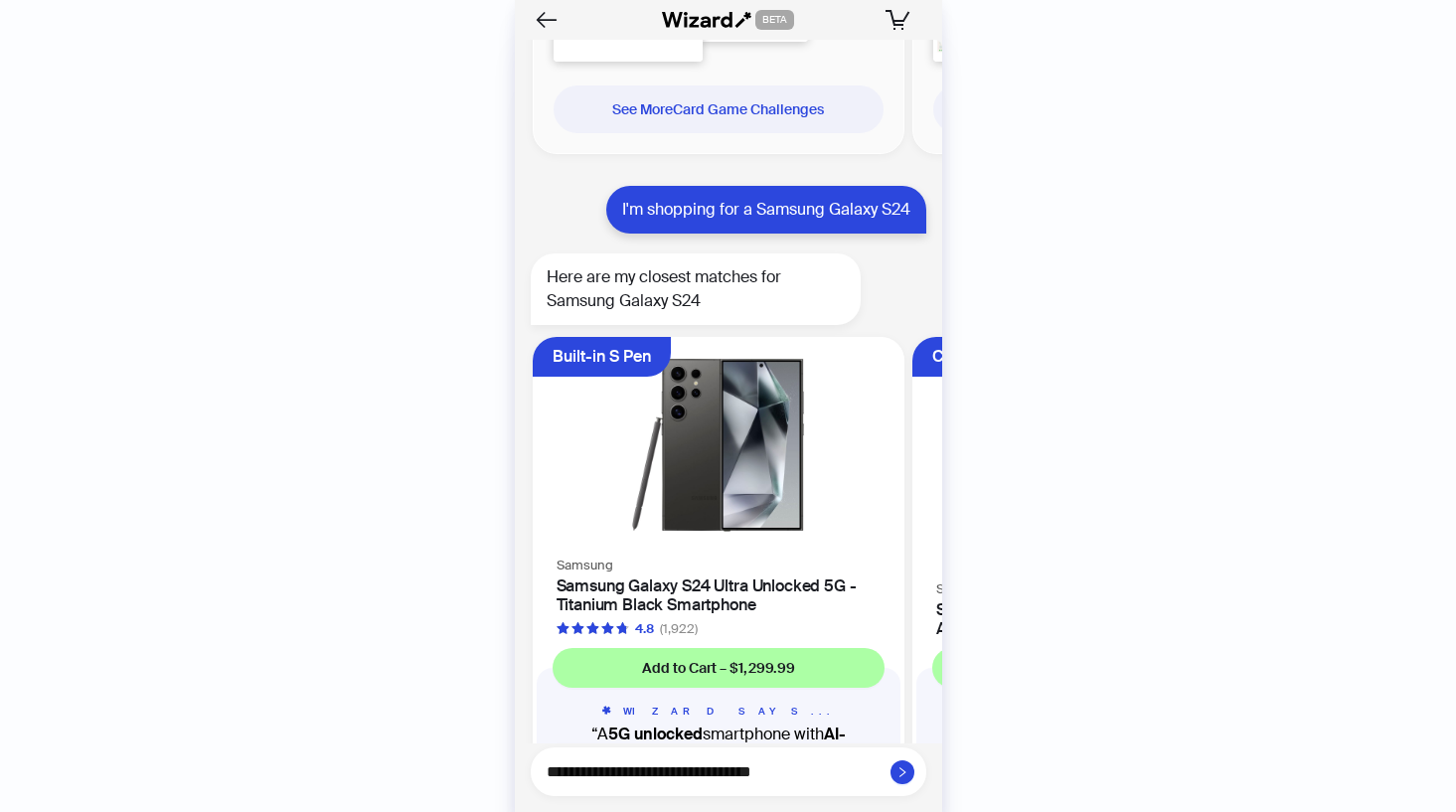 type on "**********" 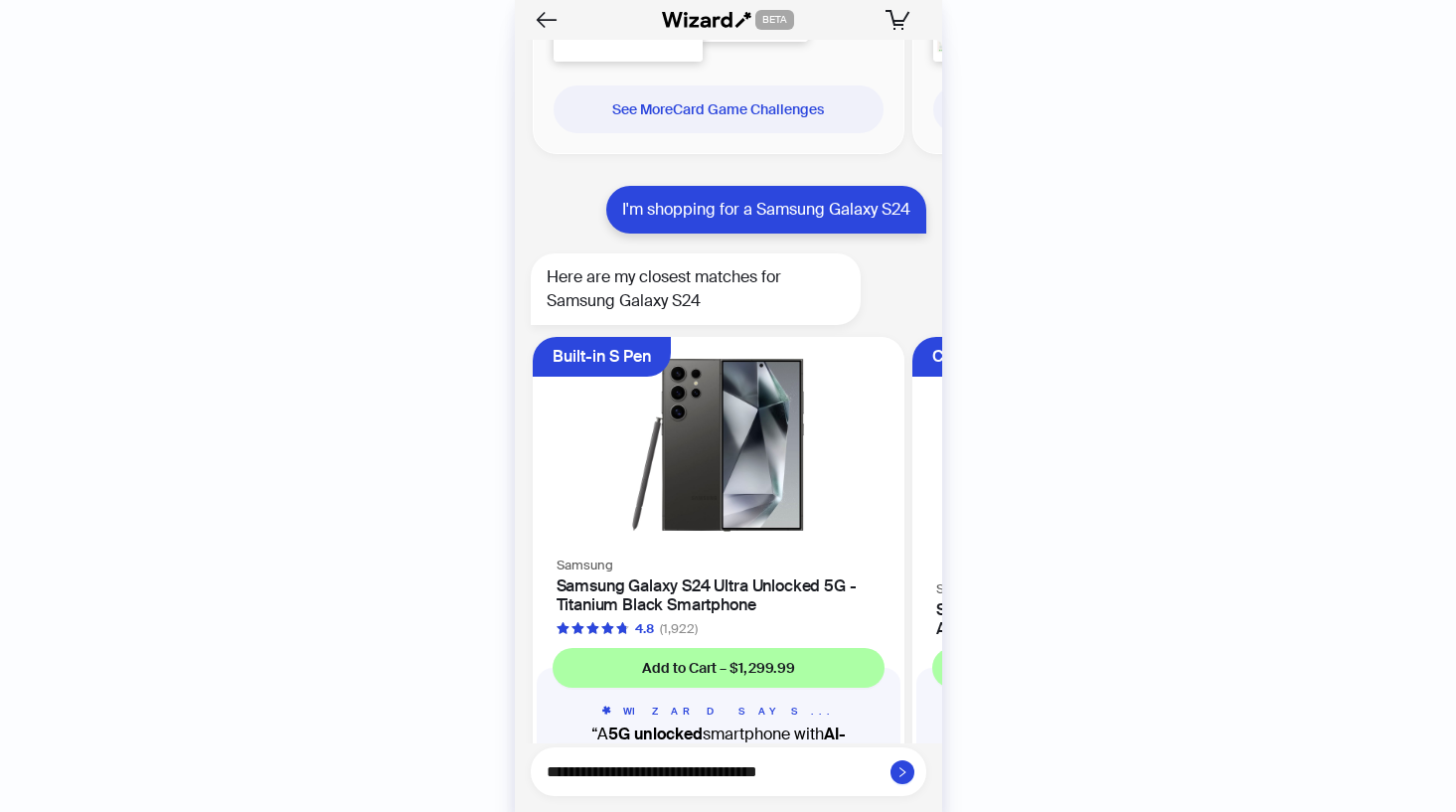 type on "**********" 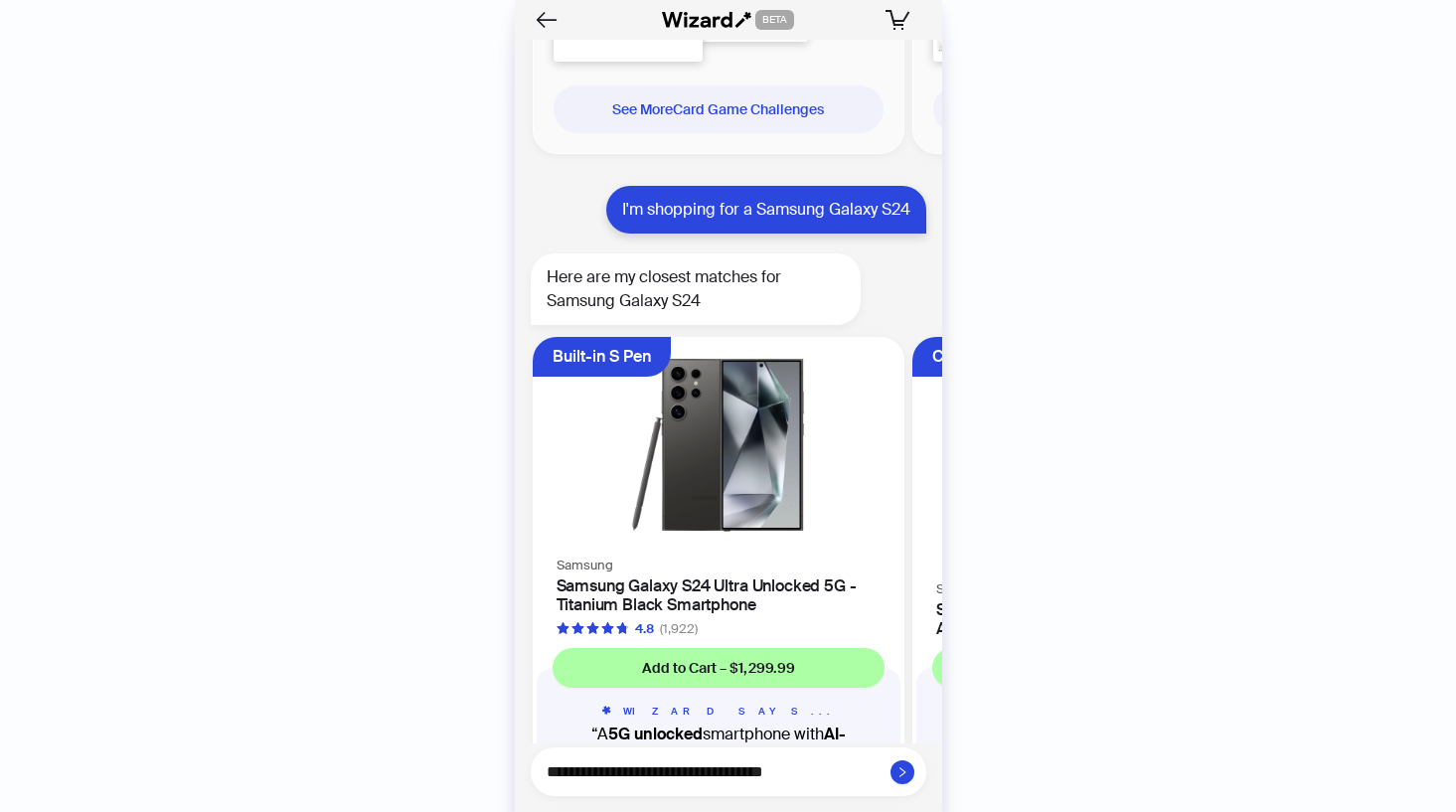 type on "**********" 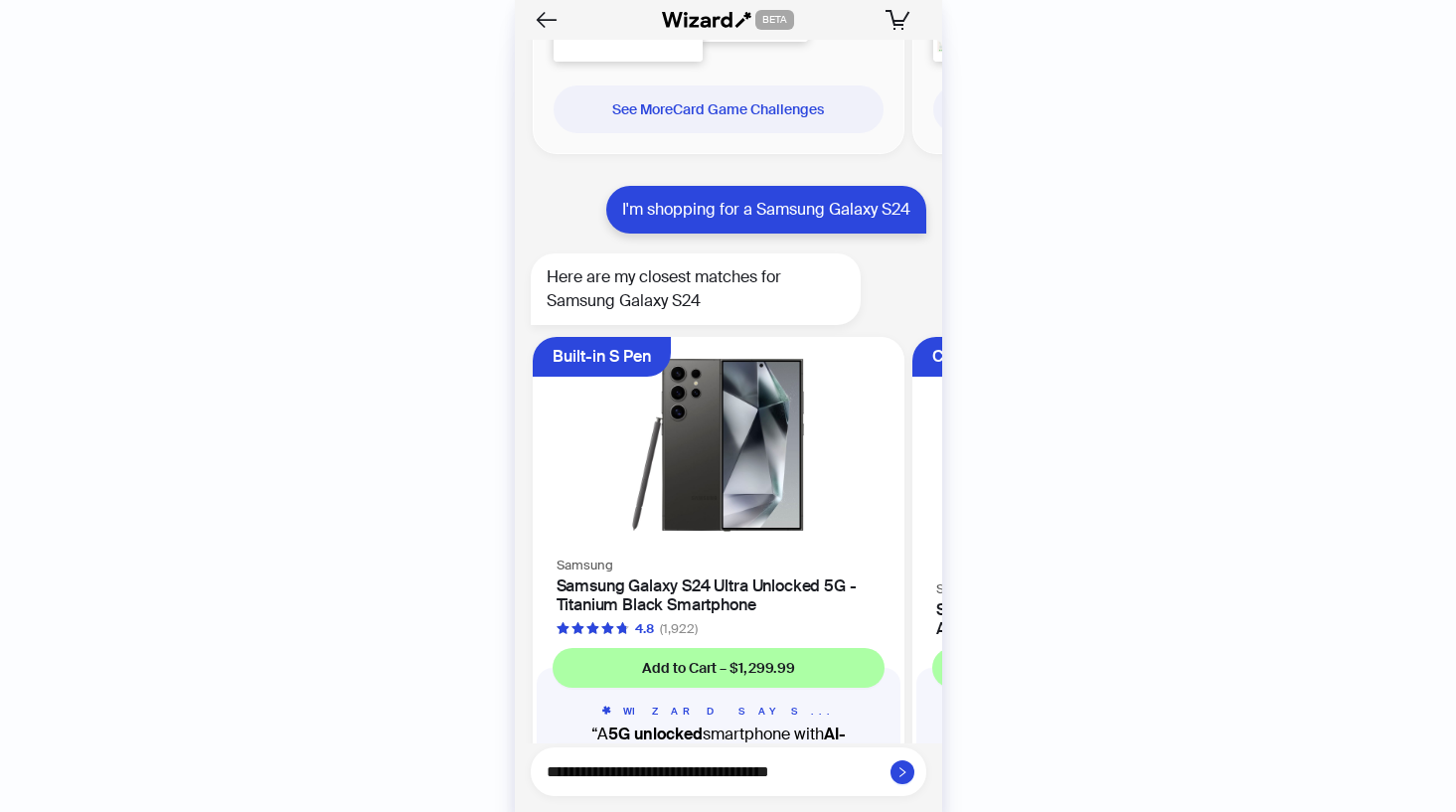 type on "**********" 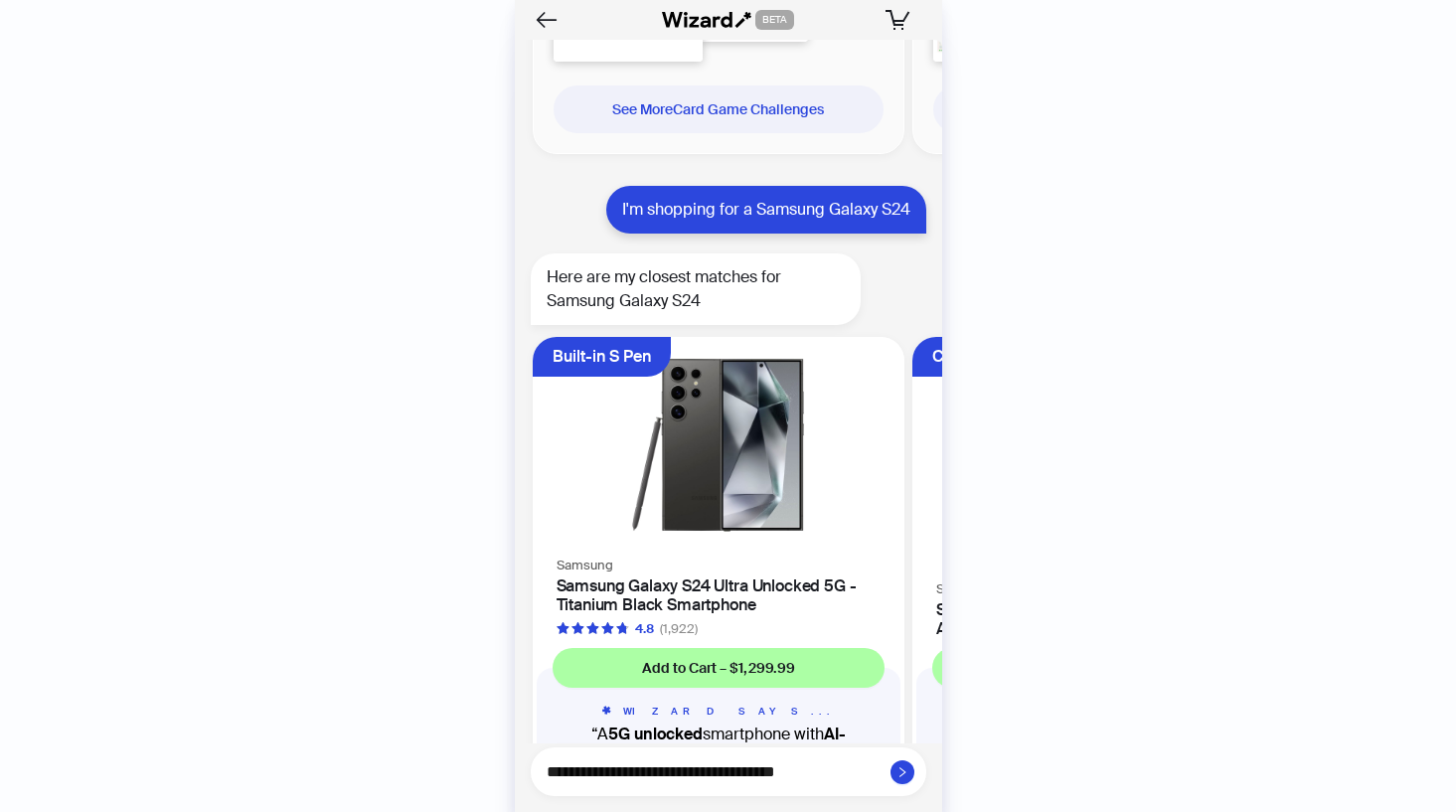 type on "**********" 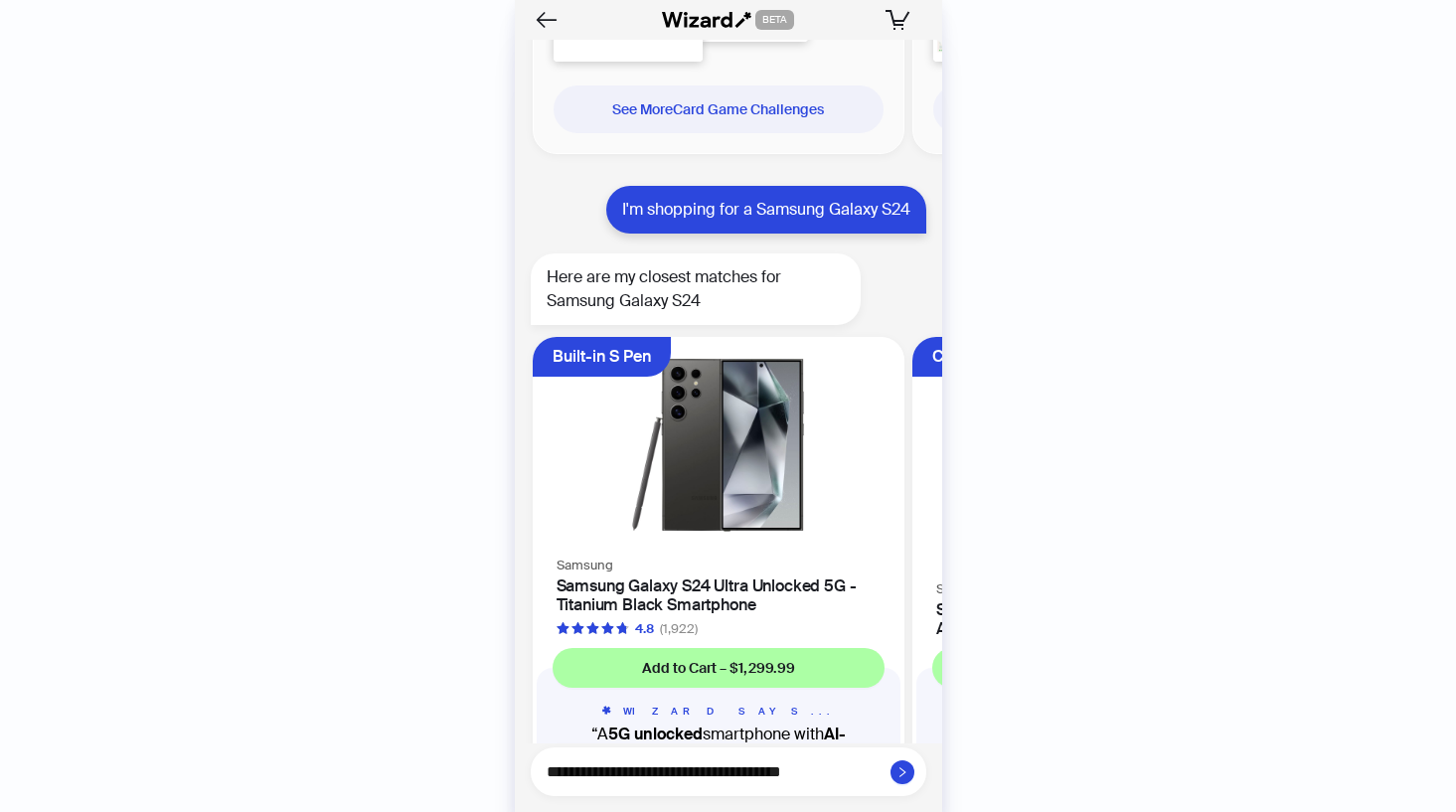 type on "**********" 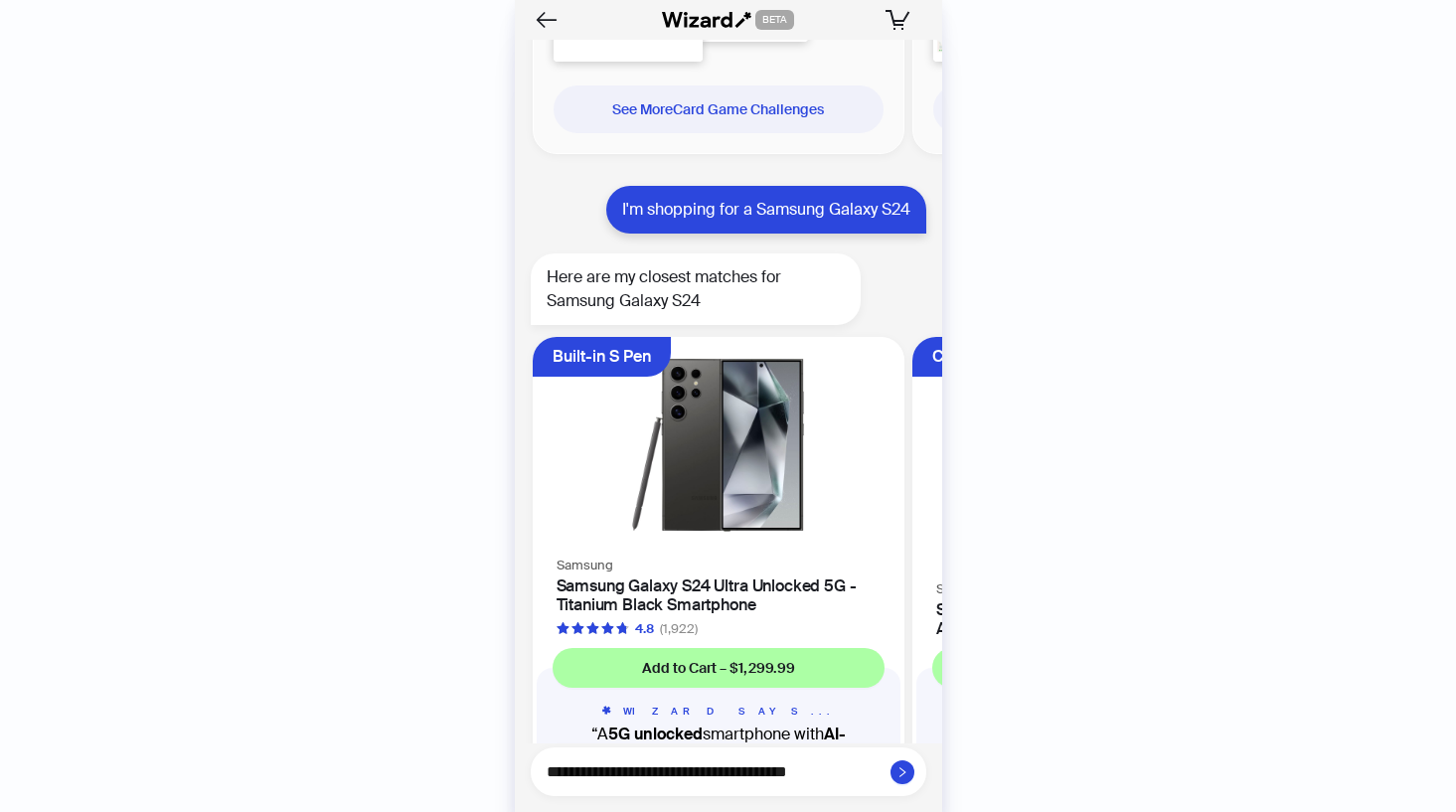 type on "**********" 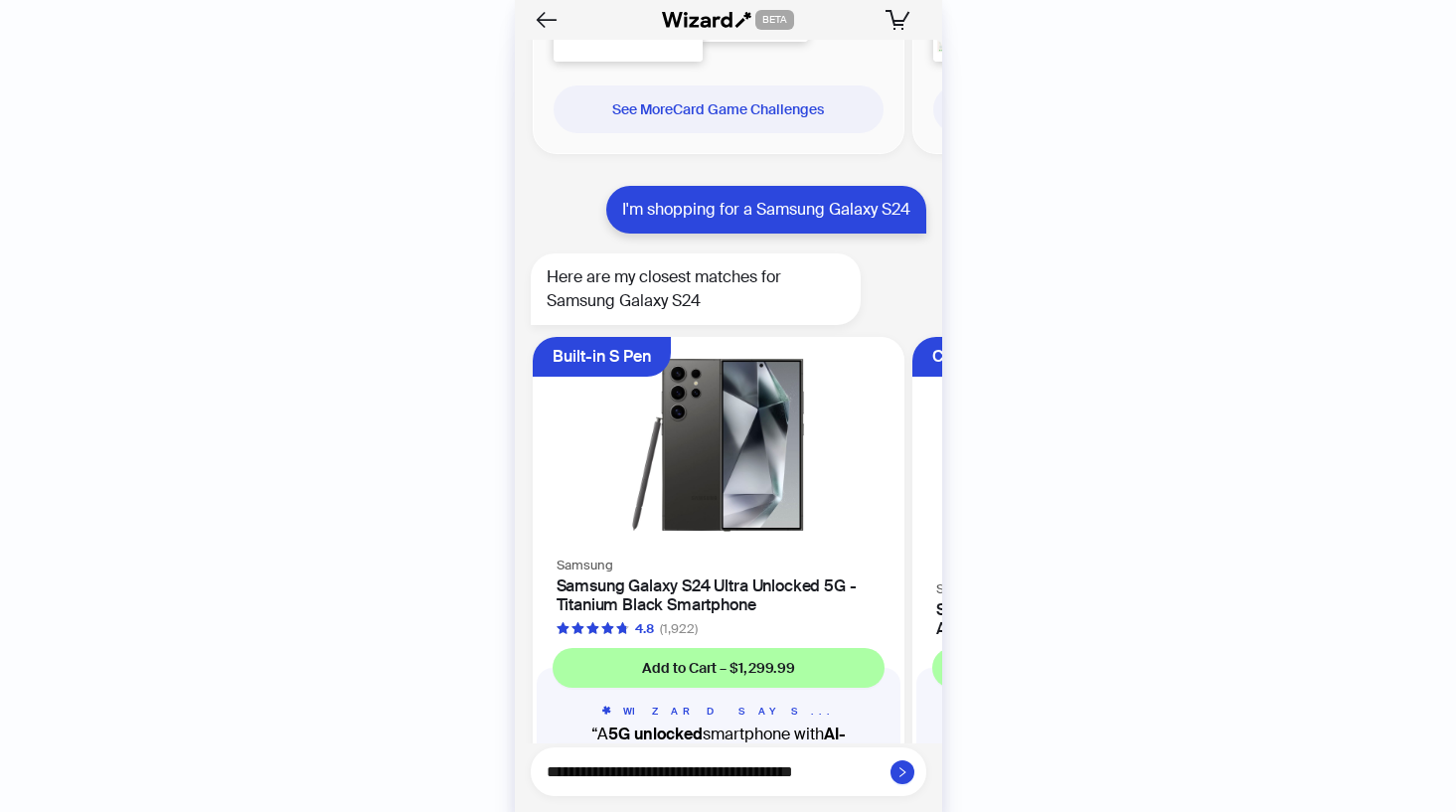 type on "**********" 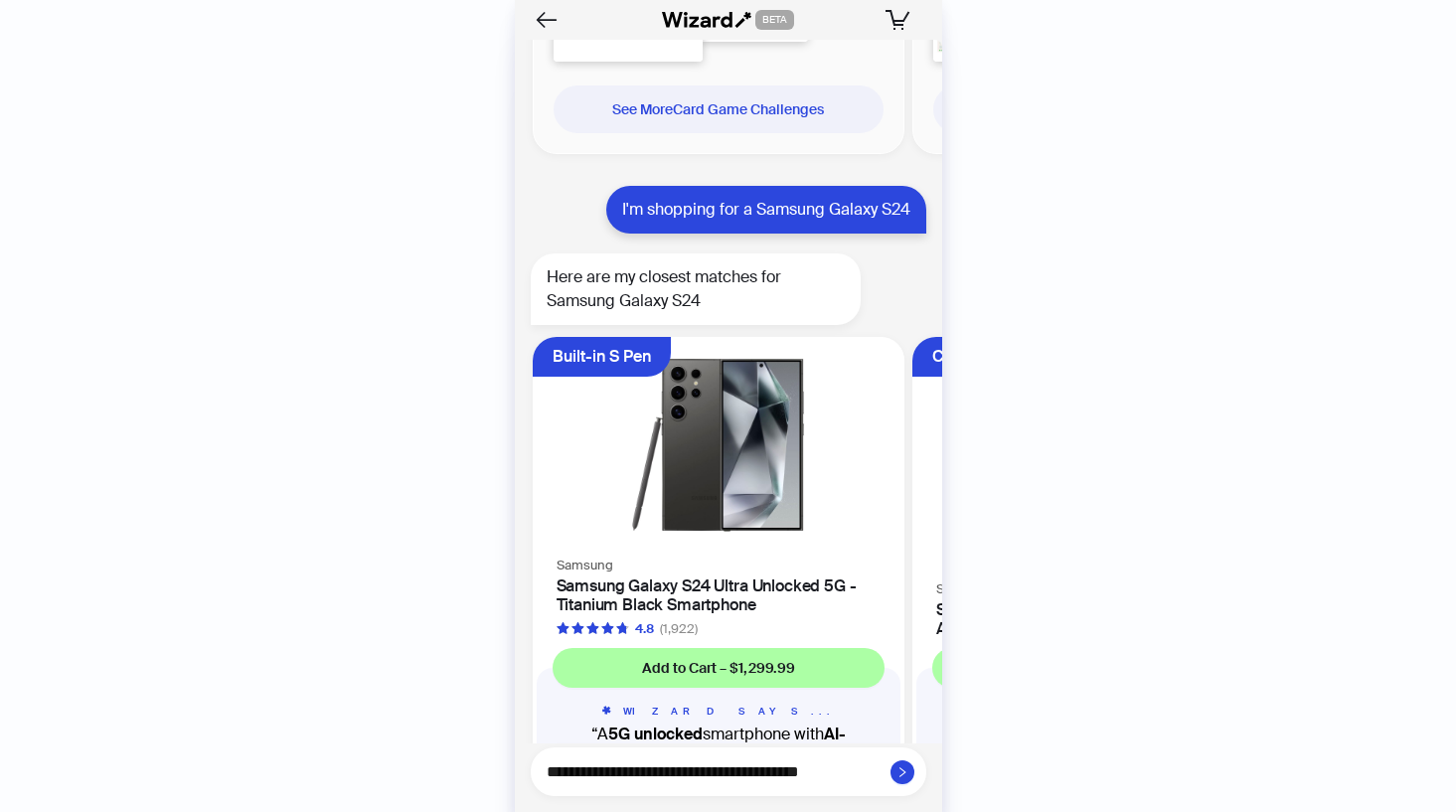type on "**********" 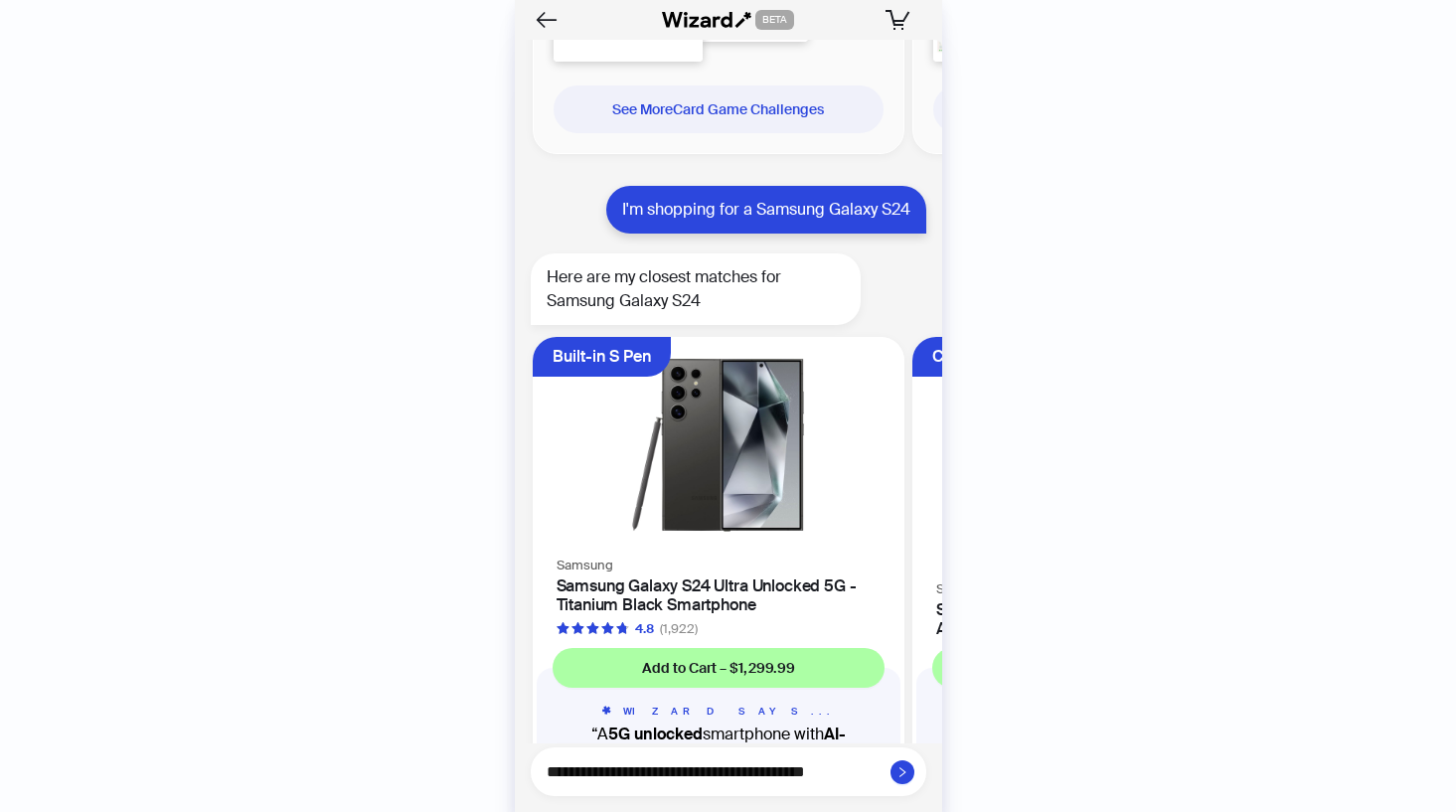 type on "**********" 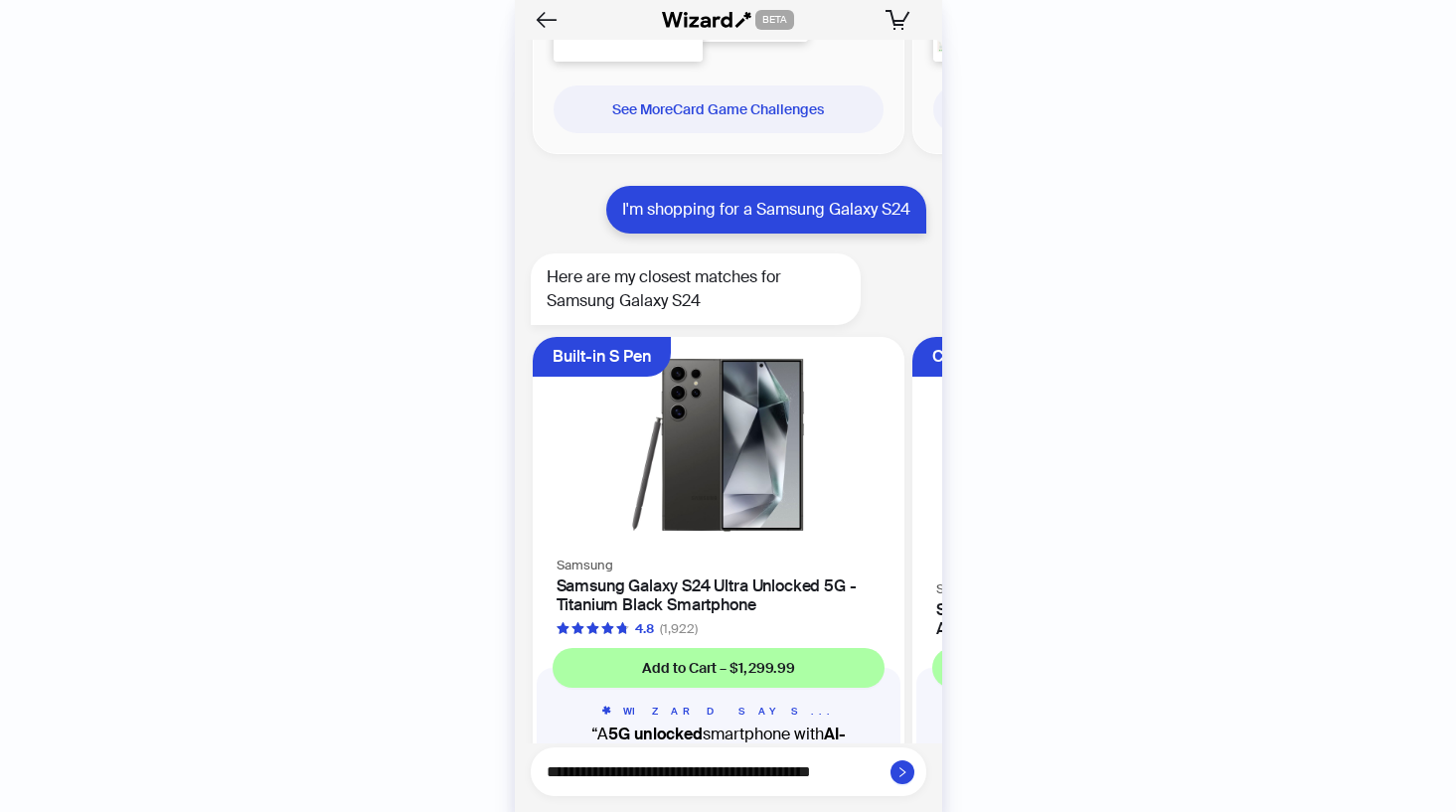 type on "**********" 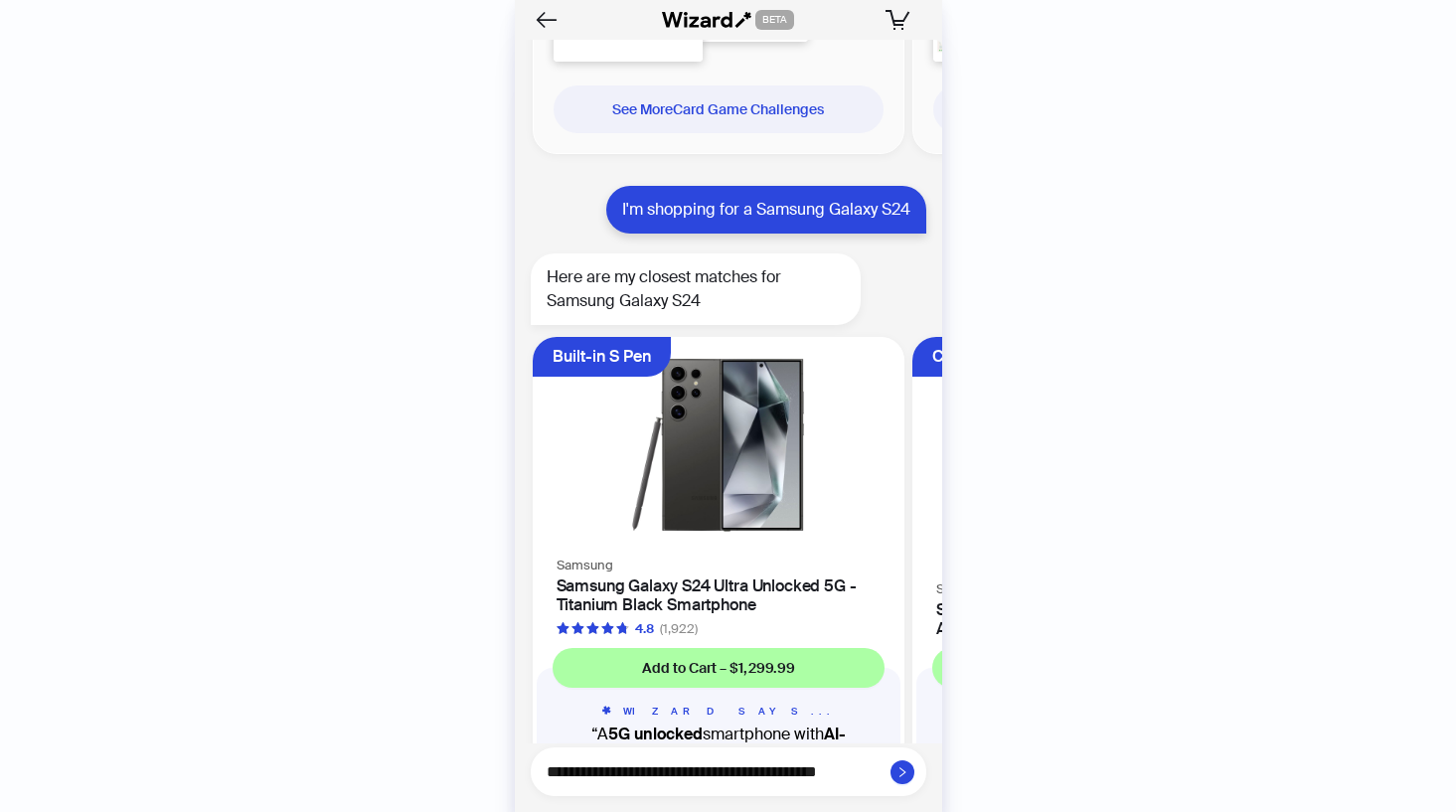 type on "**********" 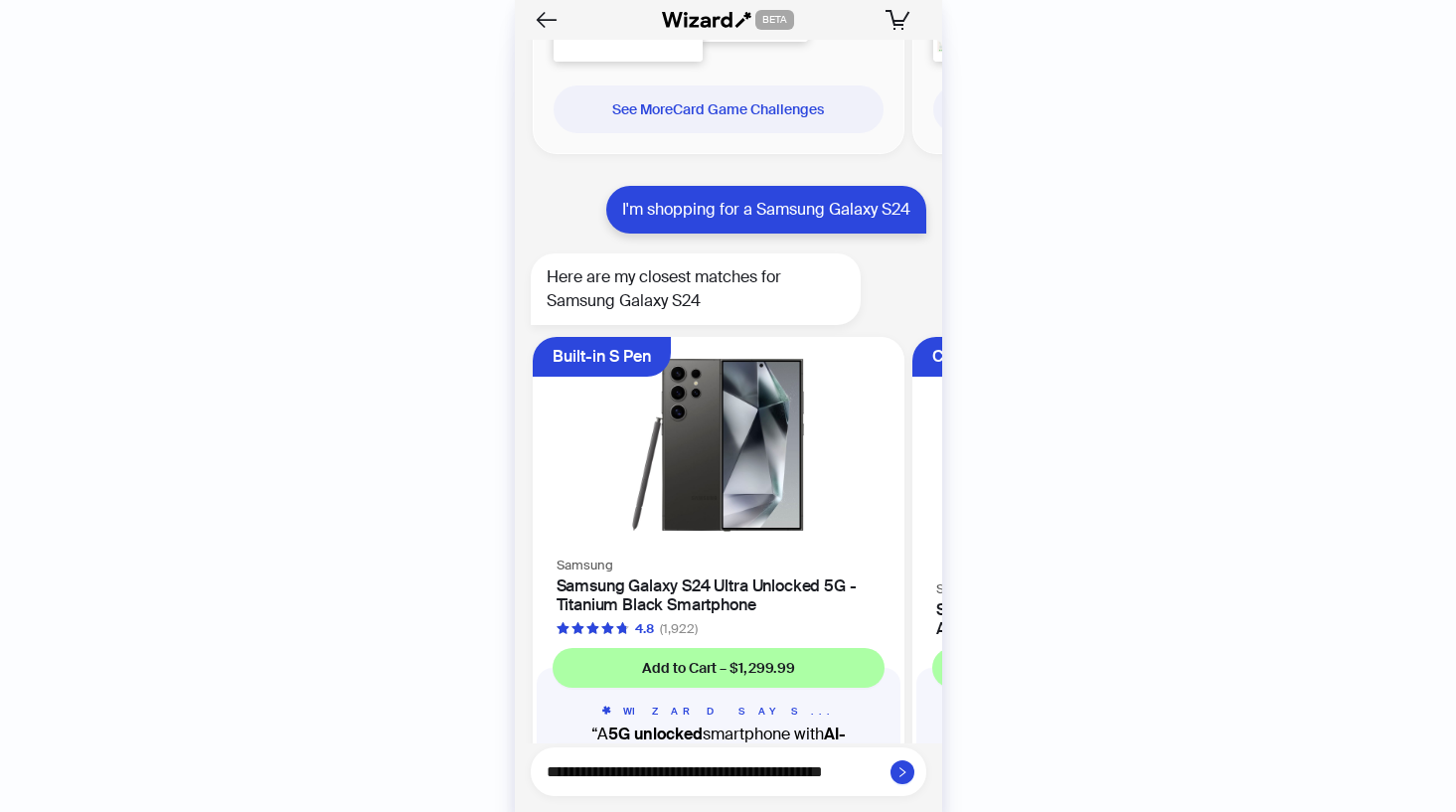 scroll, scrollTop: 5983, scrollLeft: 0, axis: vertical 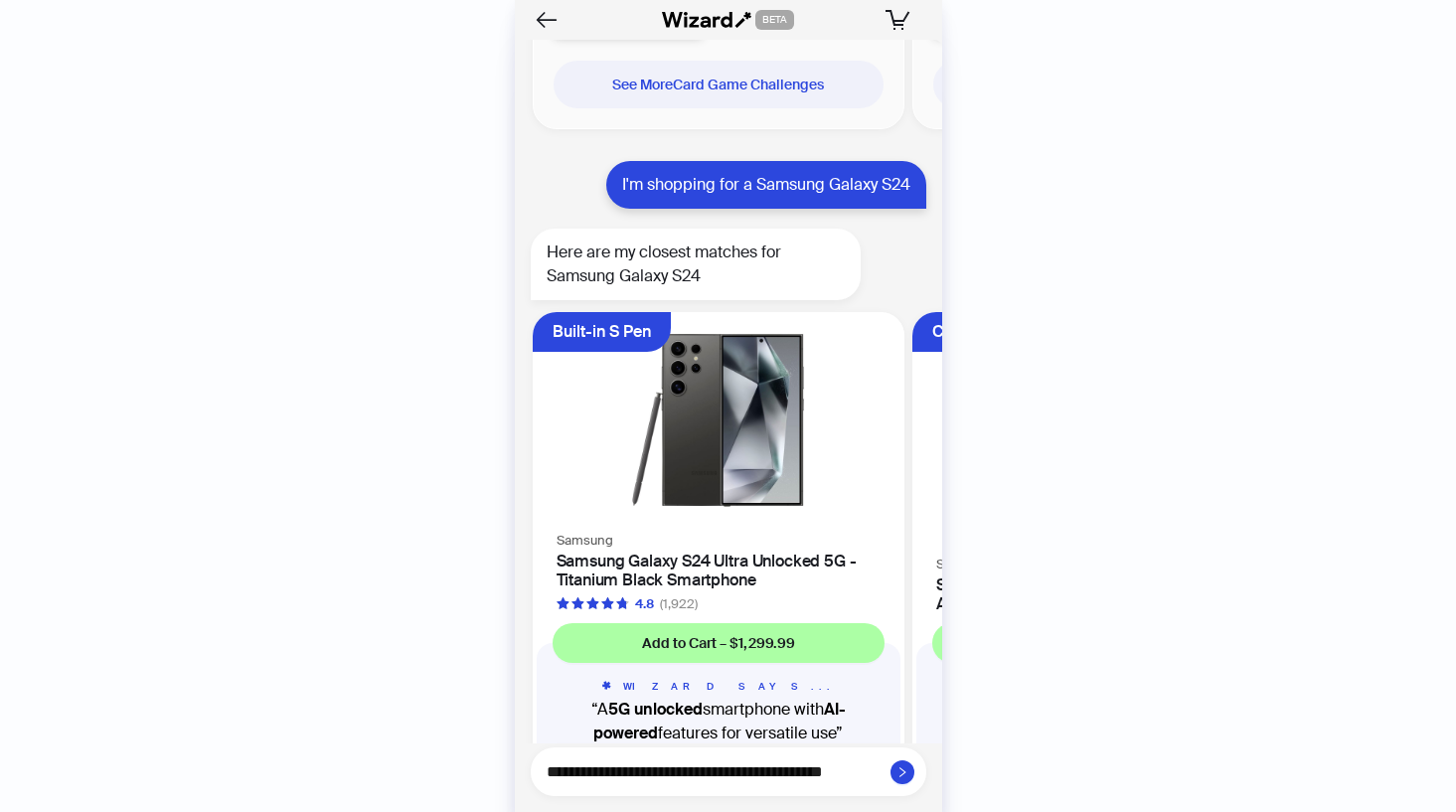 type on "**********" 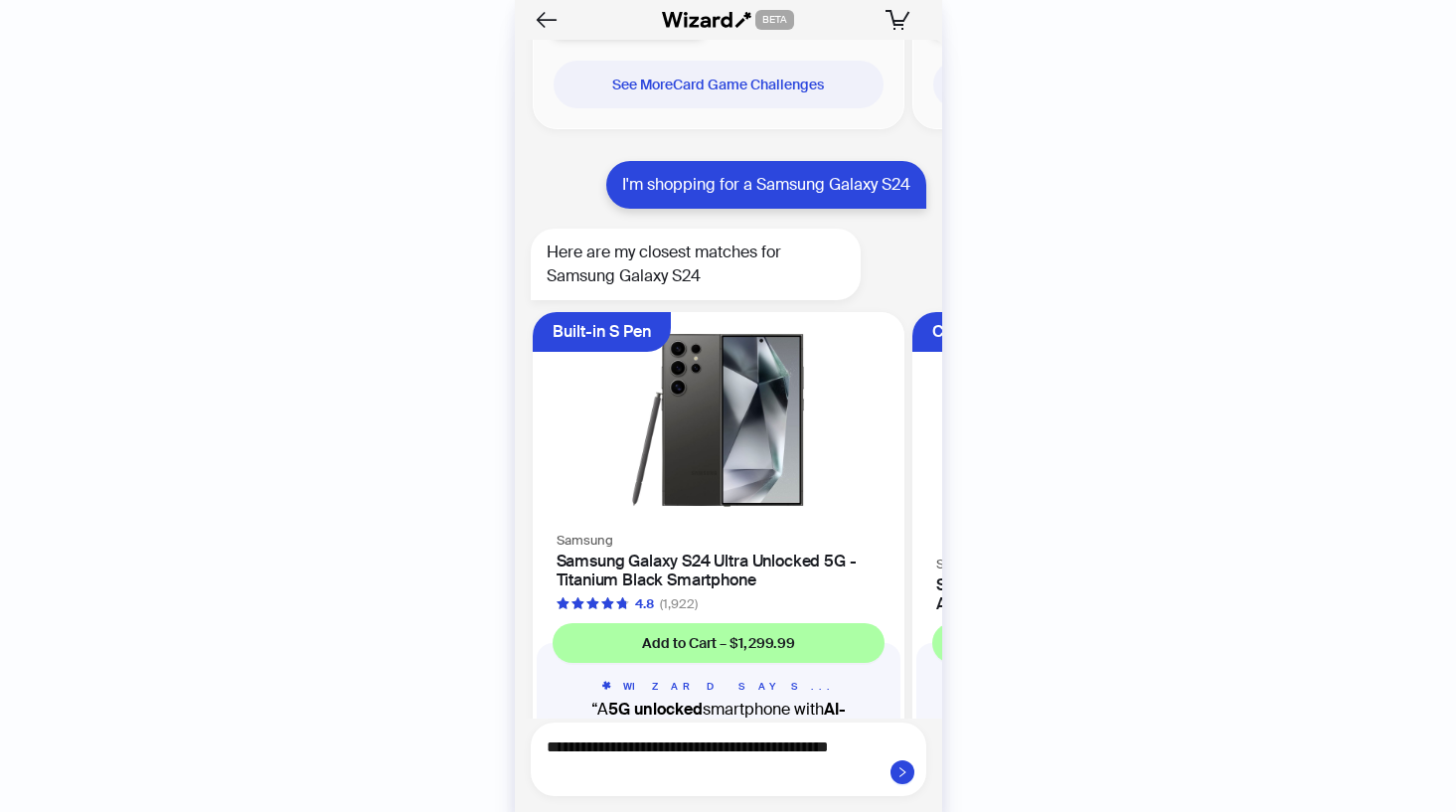type on "**********" 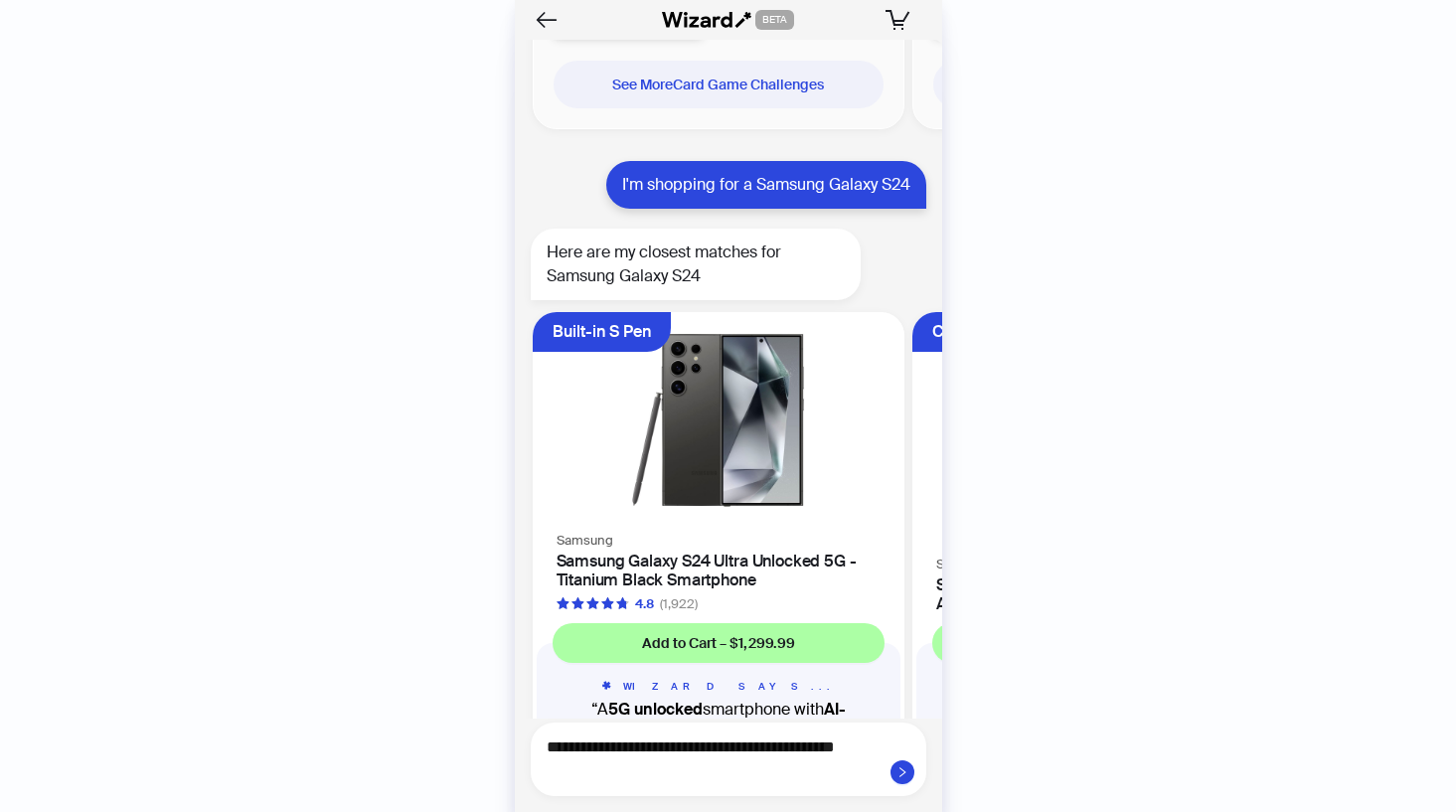 type on "**********" 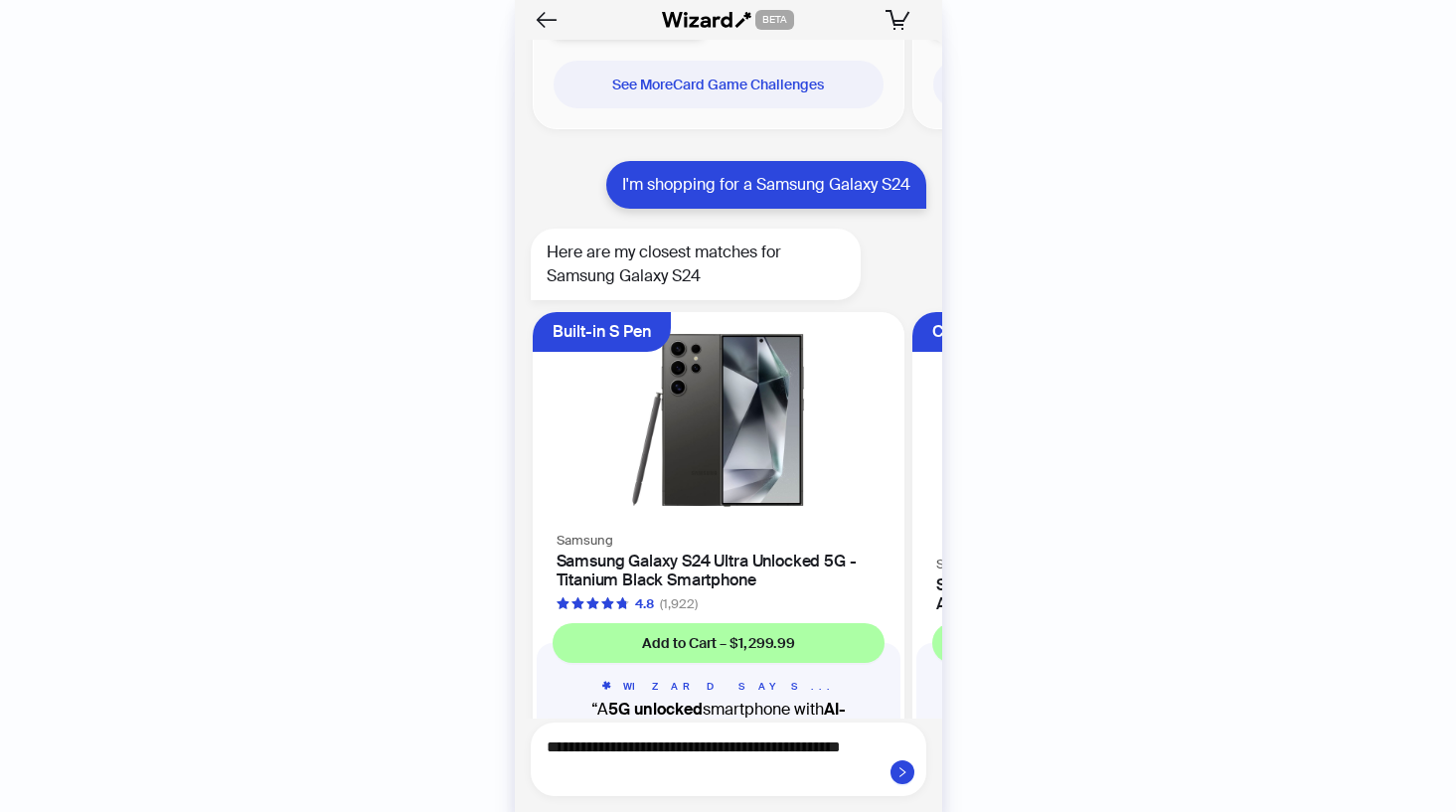 type on "**********" 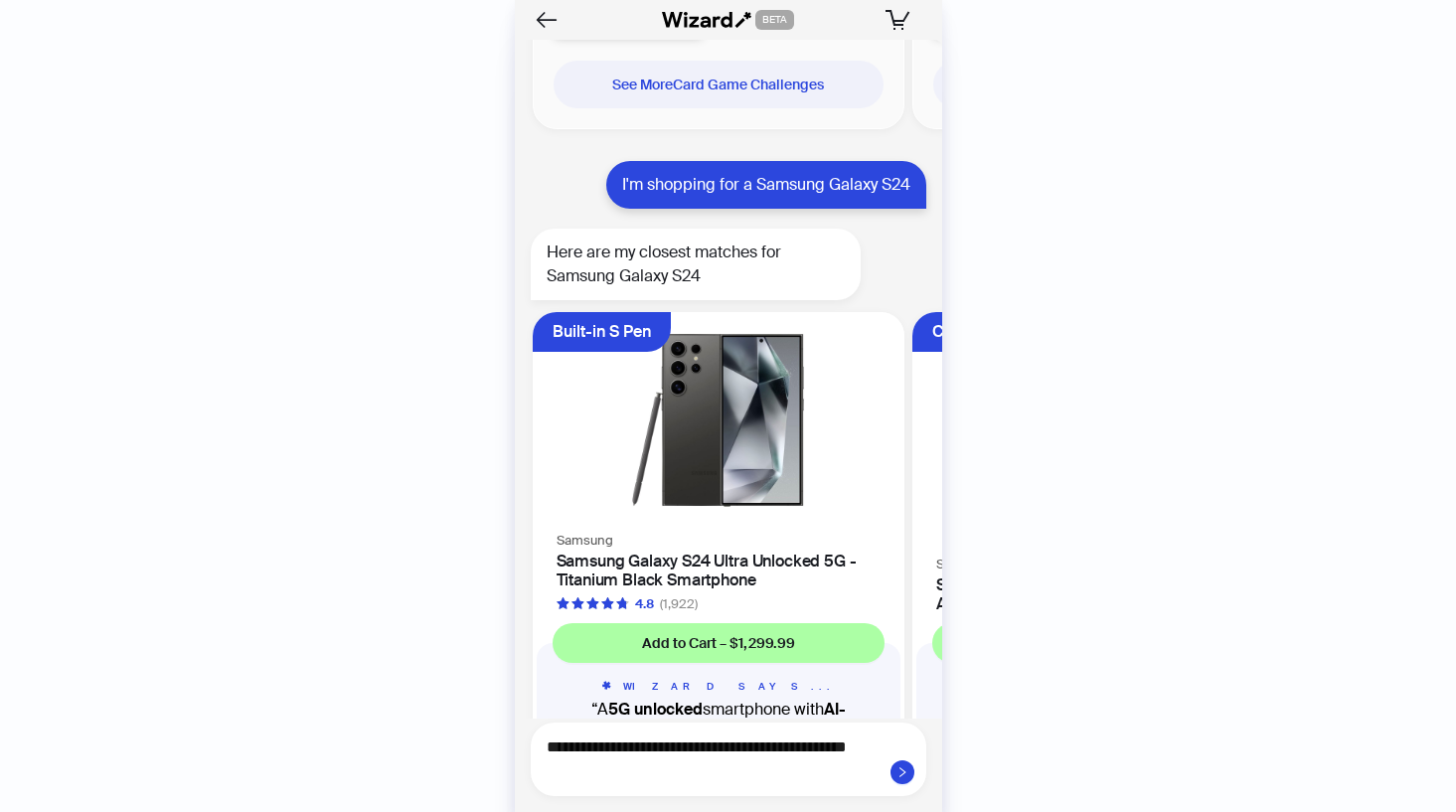 type on "**********" 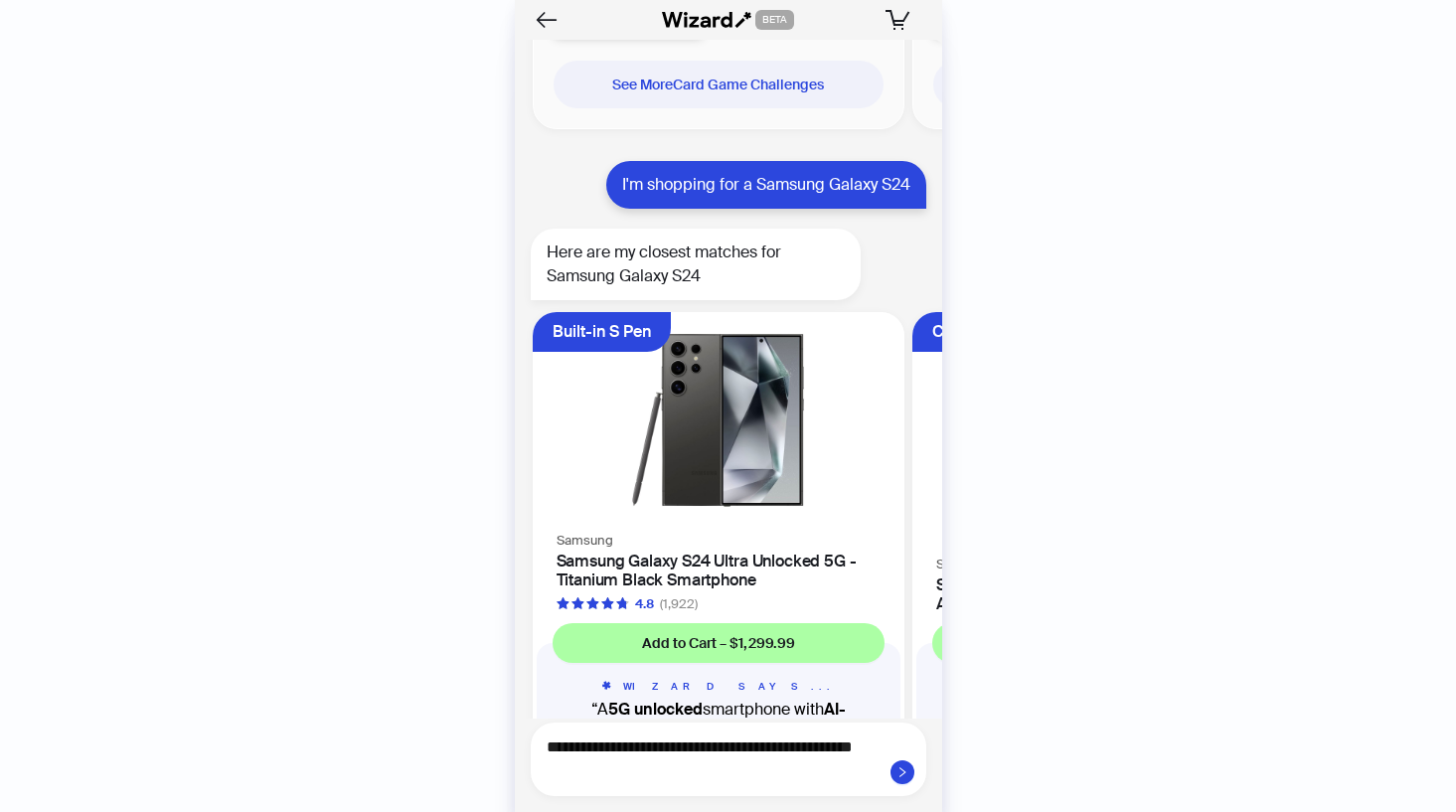 type on "**********" 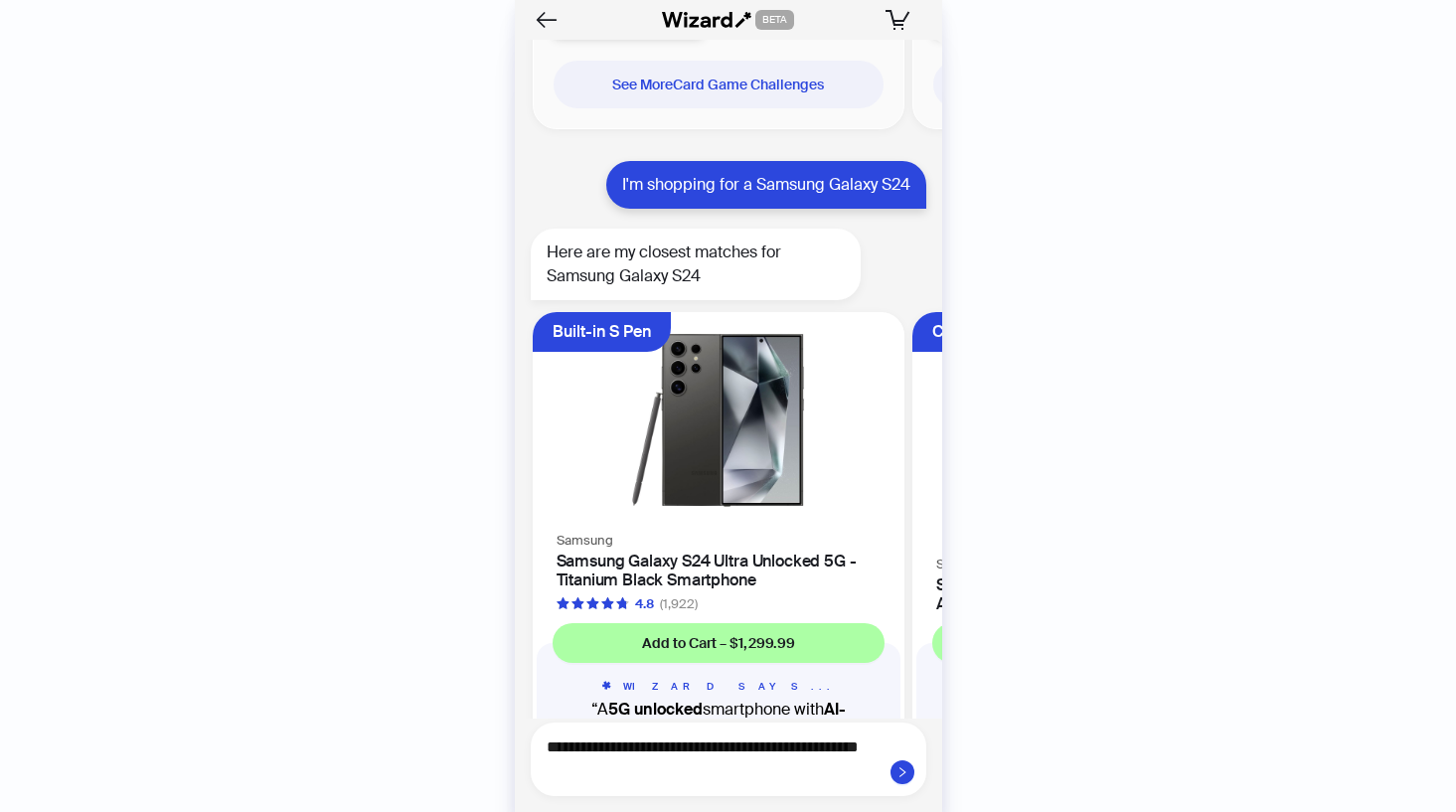 type on "**********" 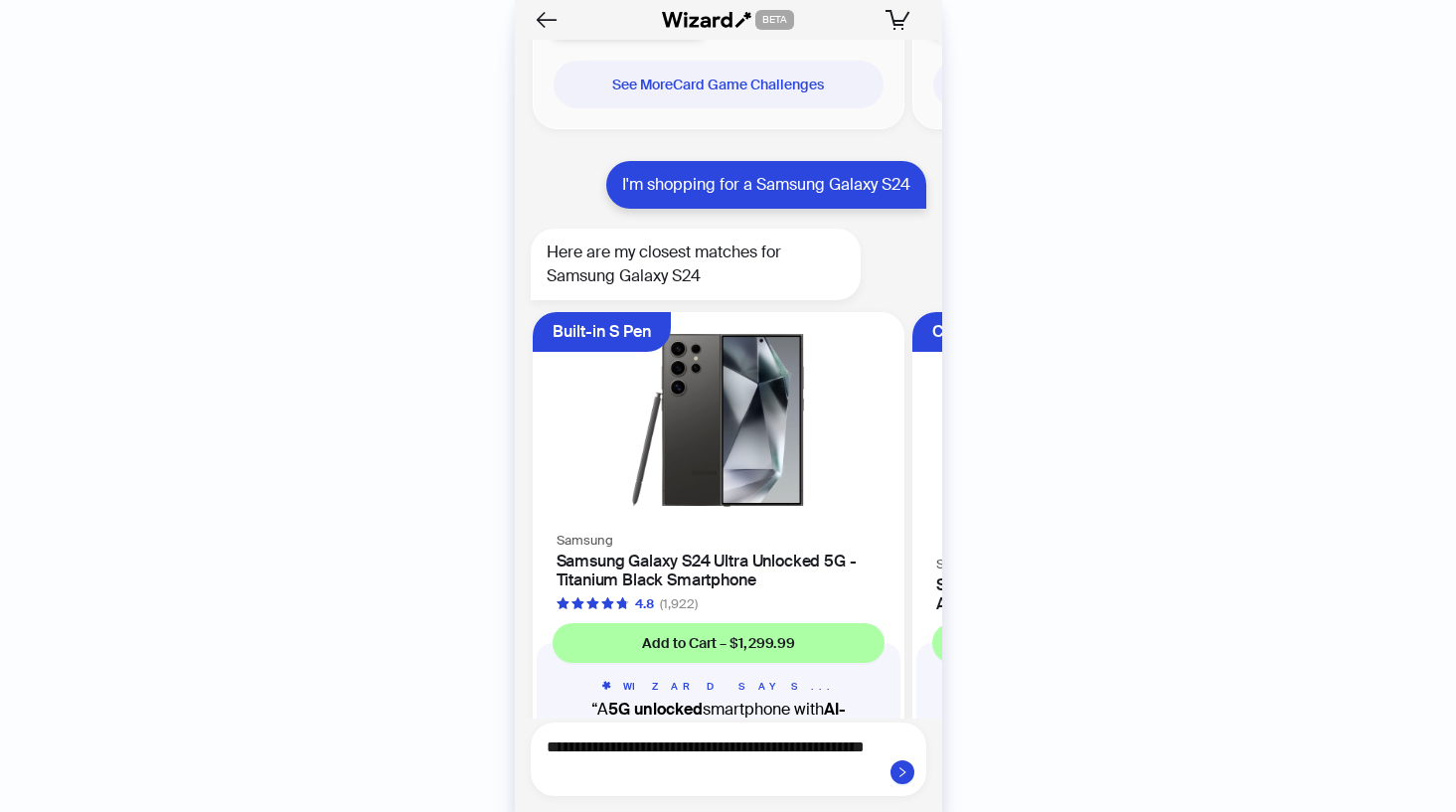 paste on "**********" 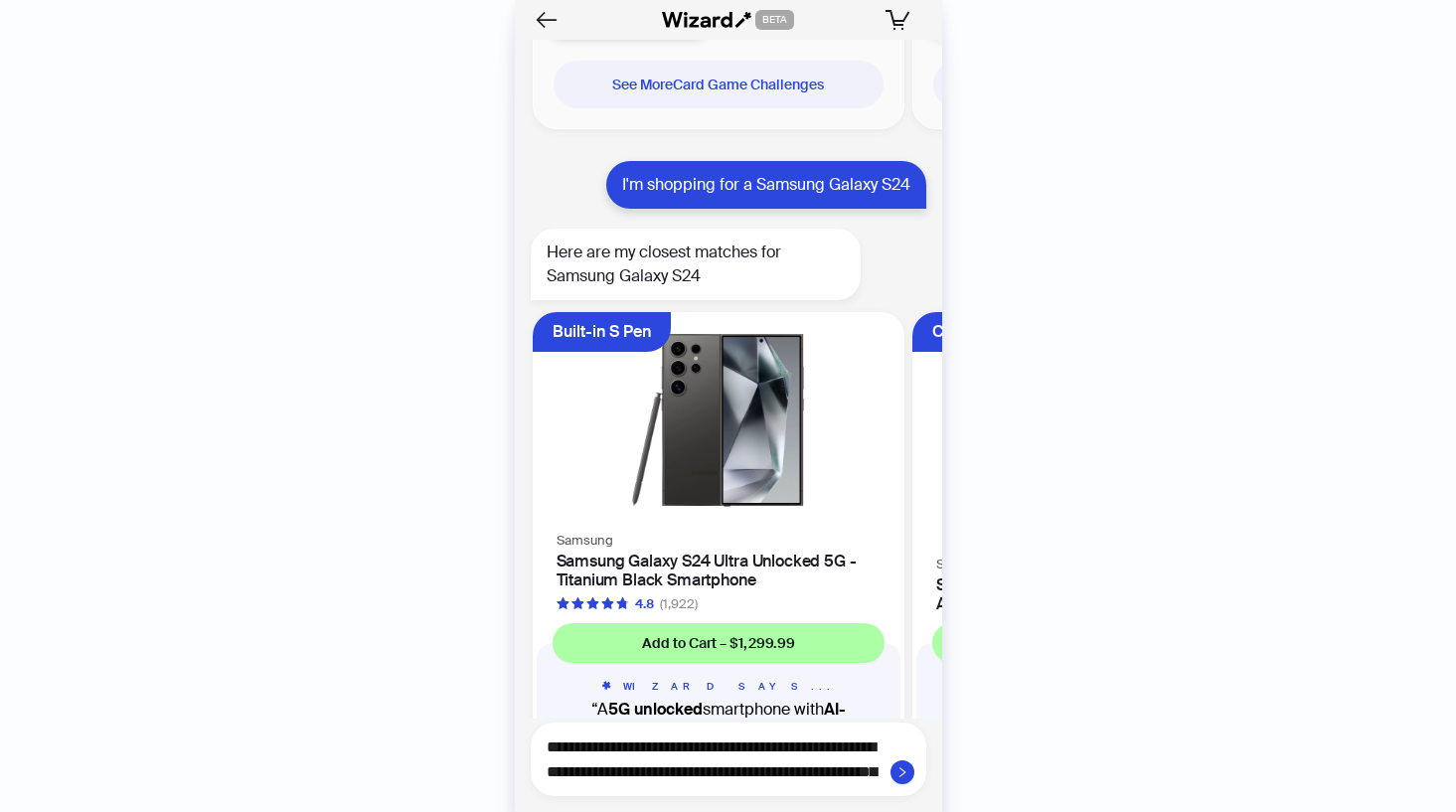 scroll, scrollTop: 6008, scrollLeft: 0, axis: vertical 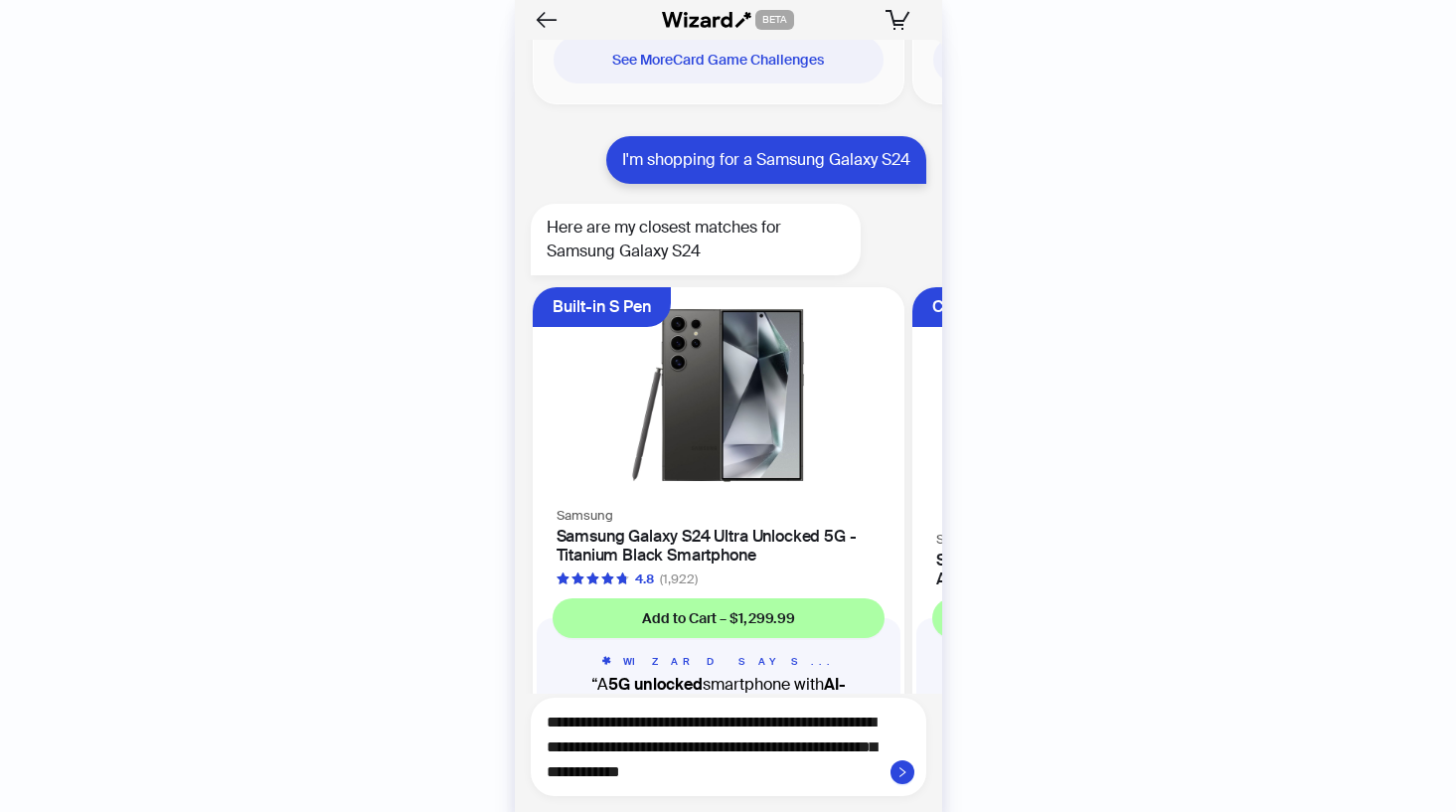 click on "**********" at bounding box center [736, 746] 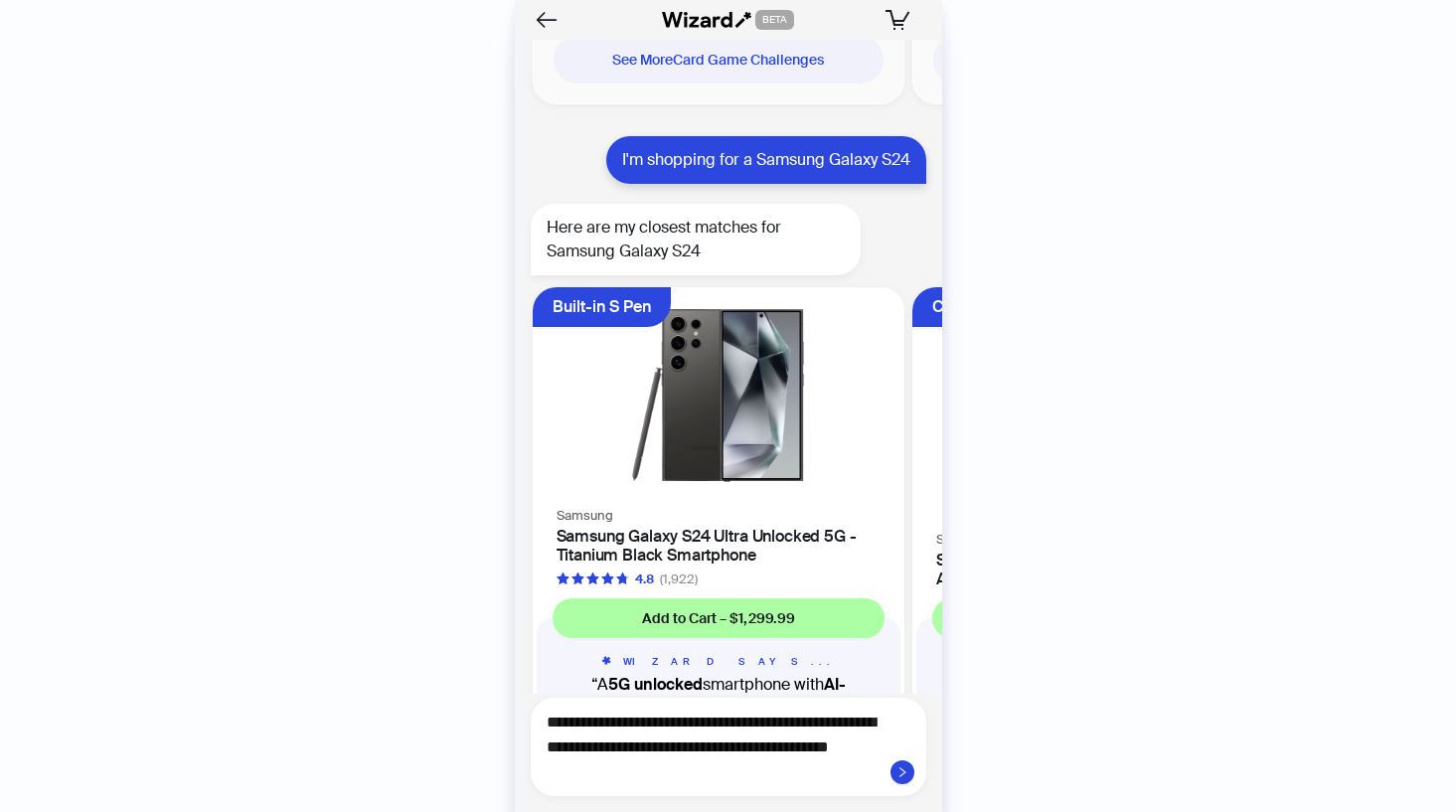 type on "**********" 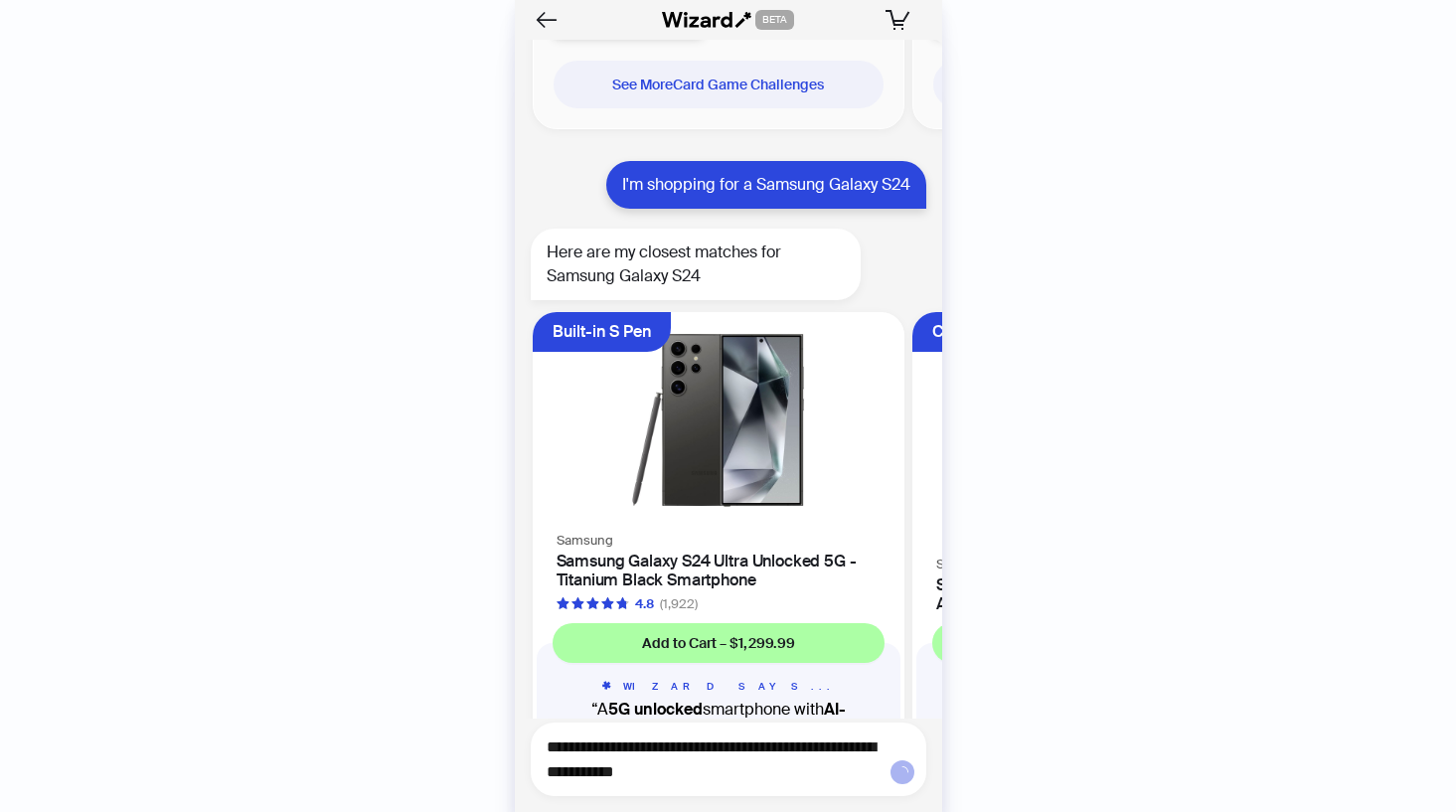 scroll, scrollTop: 6070, scrollLeft: 0, axis: vertical 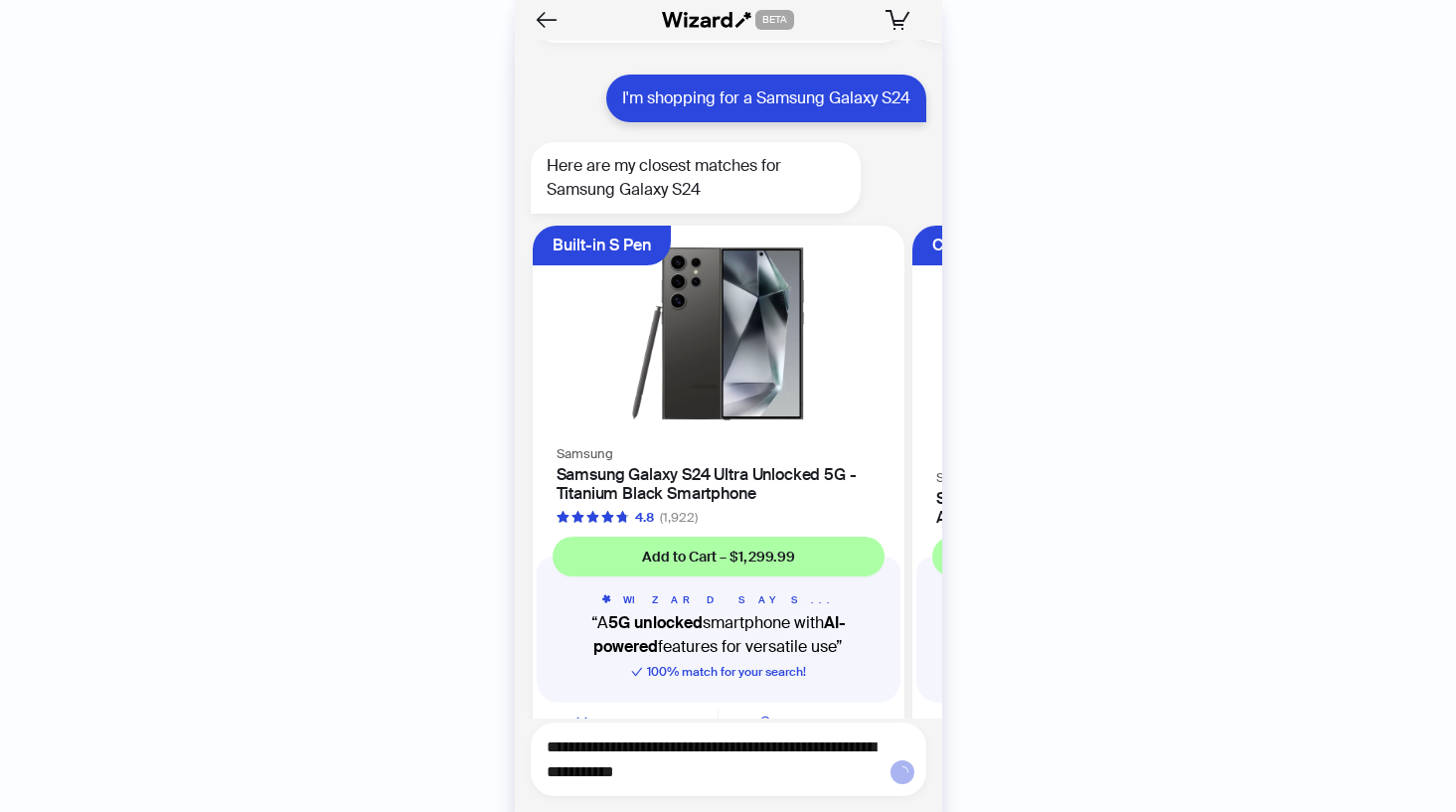 type on "**********" 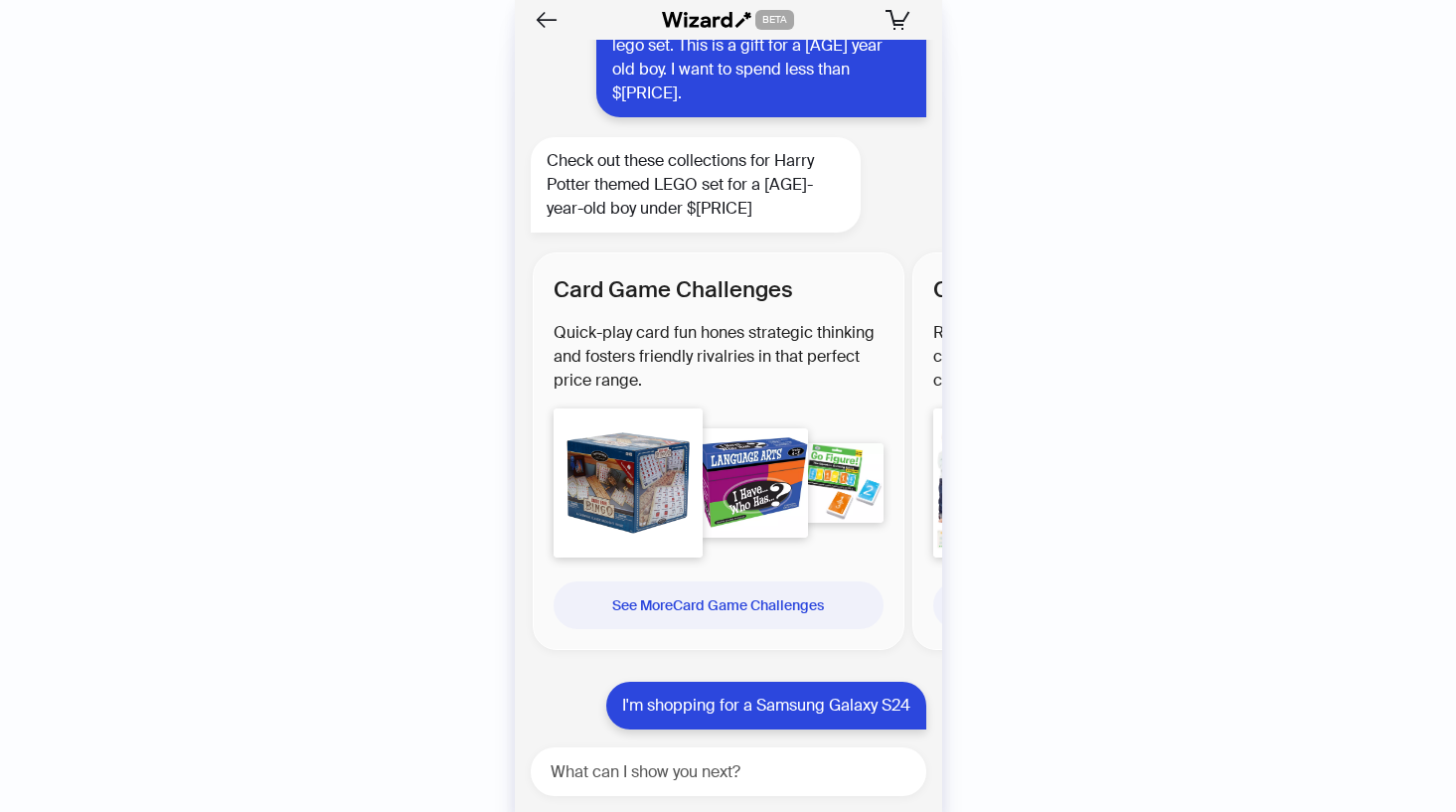 scroll, scrollTop: 5401, scrollLeft: 0, axis: vertical 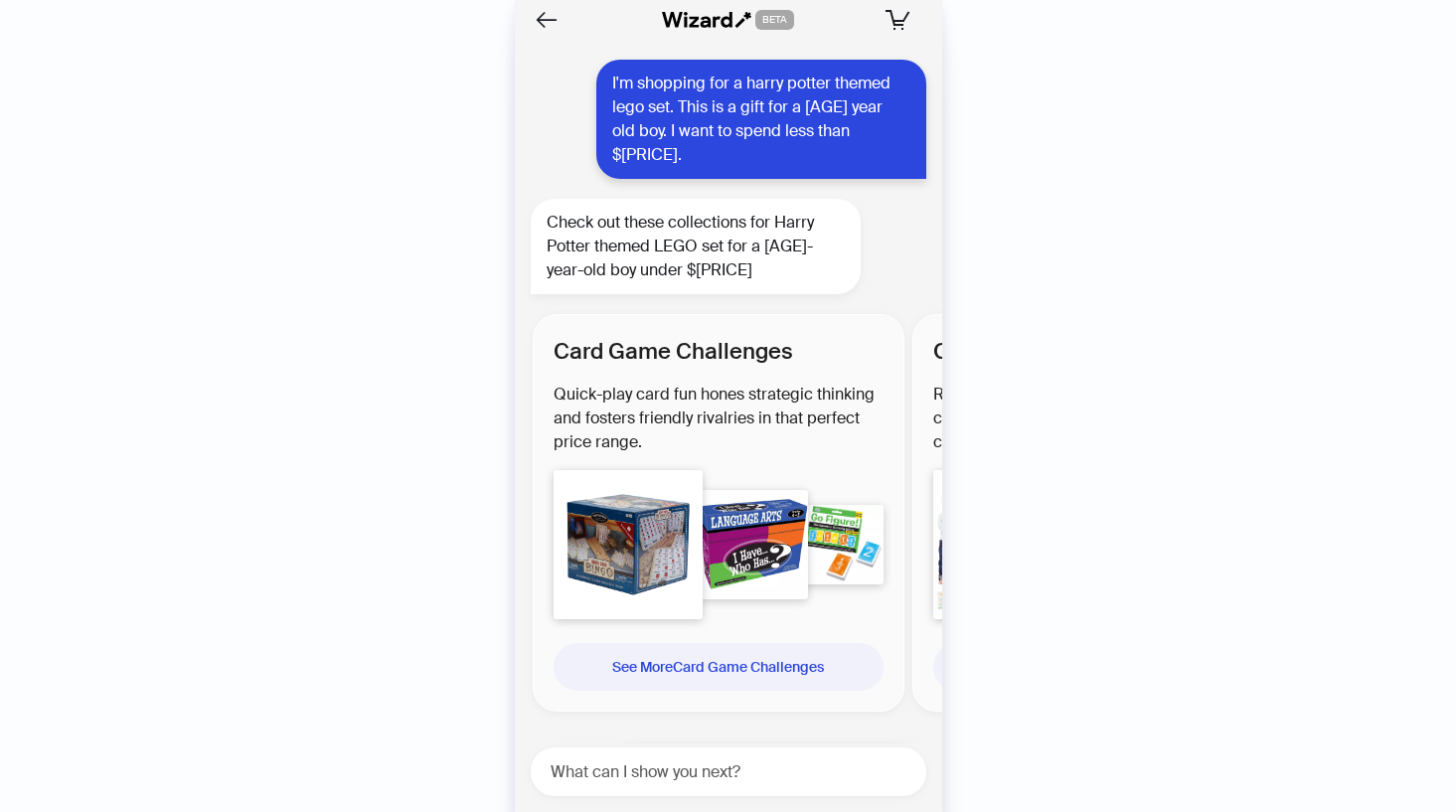click on "Card Game Challenges" at bounding box center [719, 351] 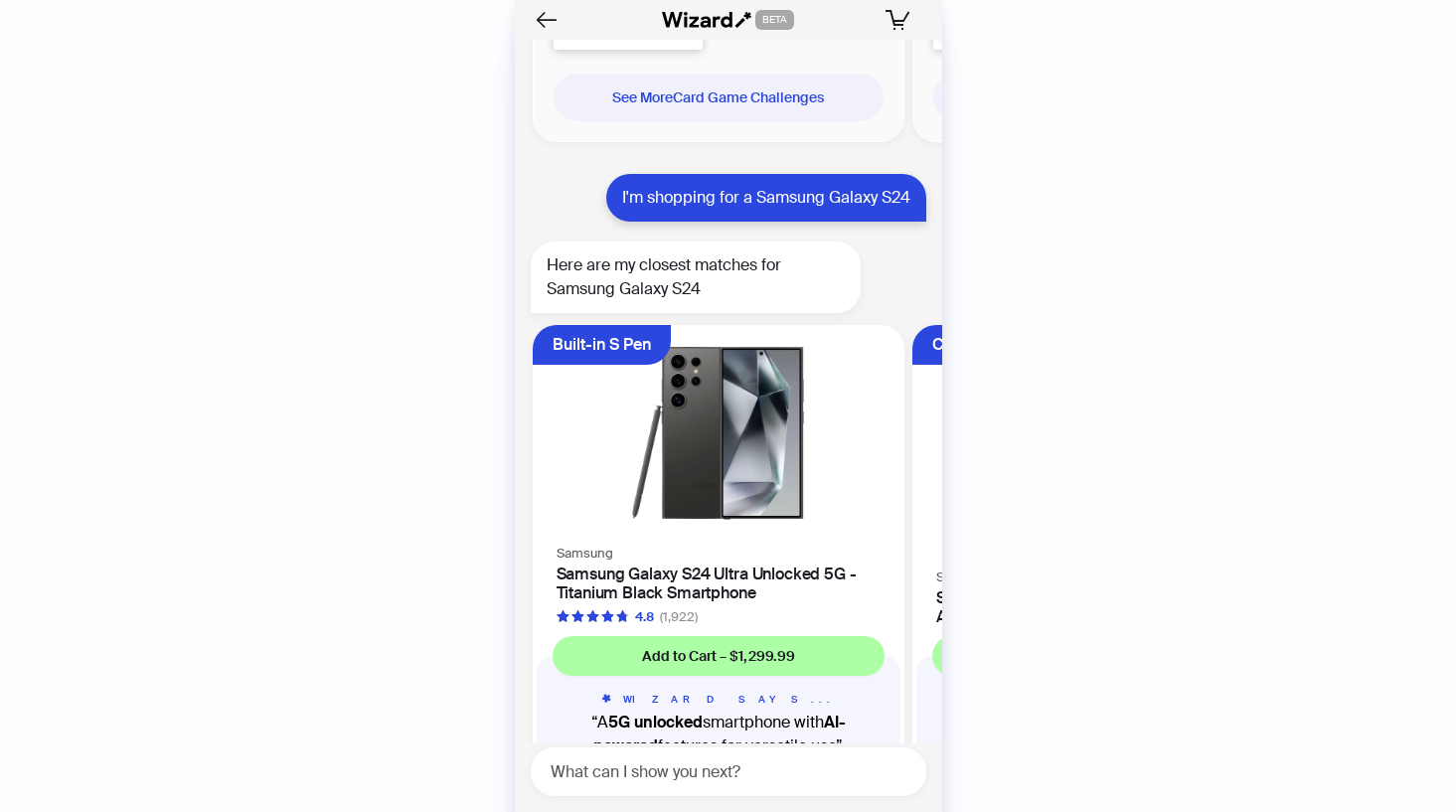 scroll, scrollTop: 5964, scrollLeft: 0, axis: vertical 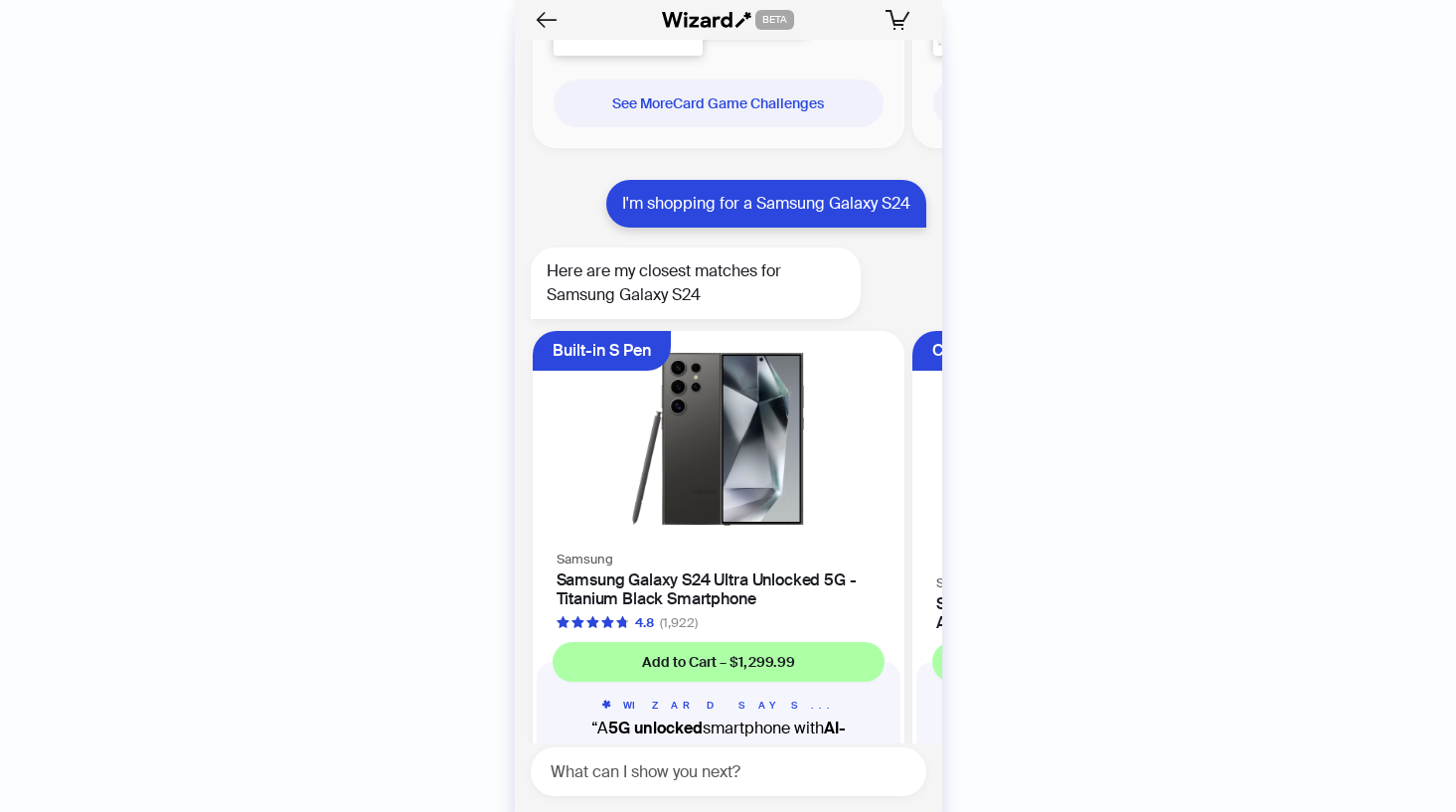 click at bounding box center [719, 438] 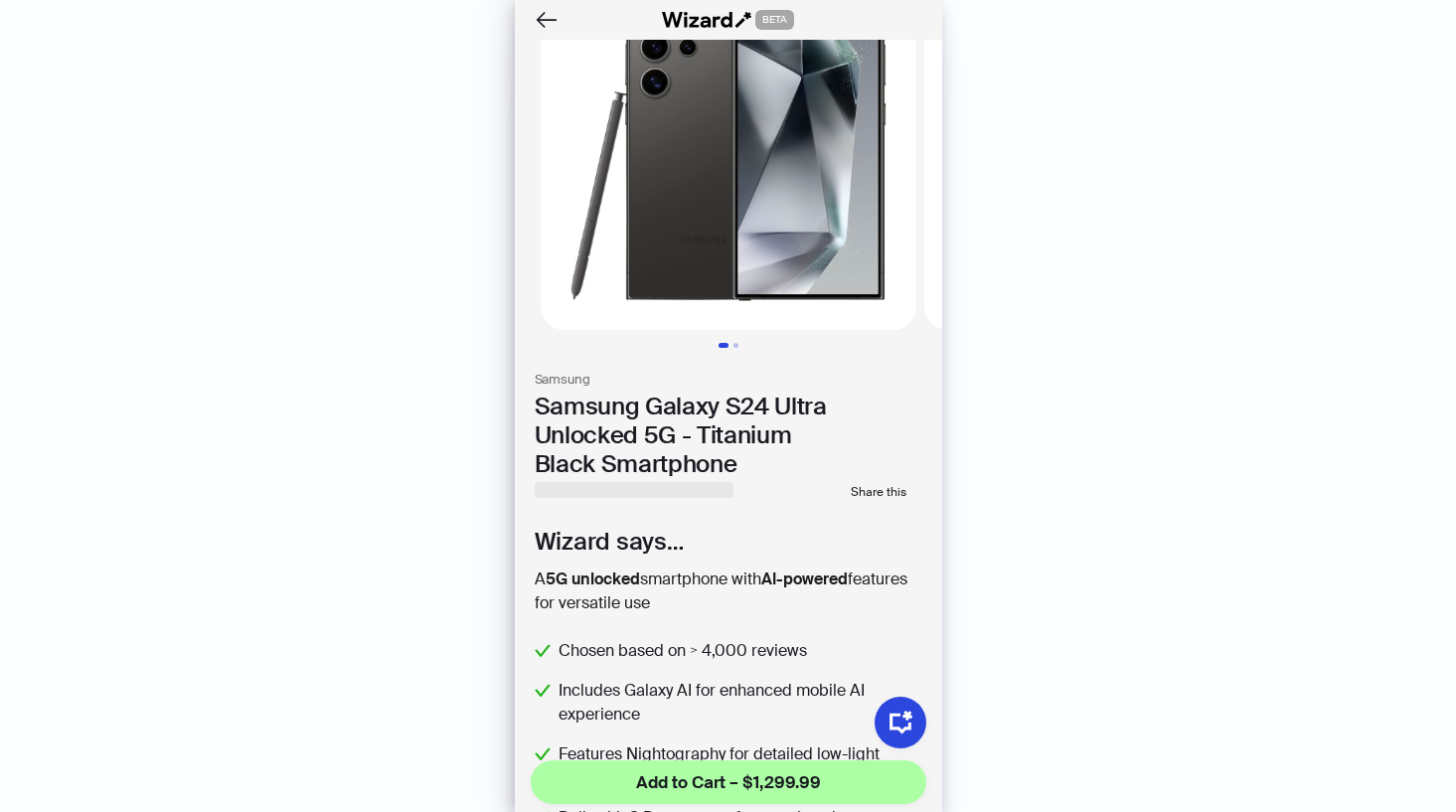 scroll, scrollTop: 92, scrollLeft: 0, axis: vertical 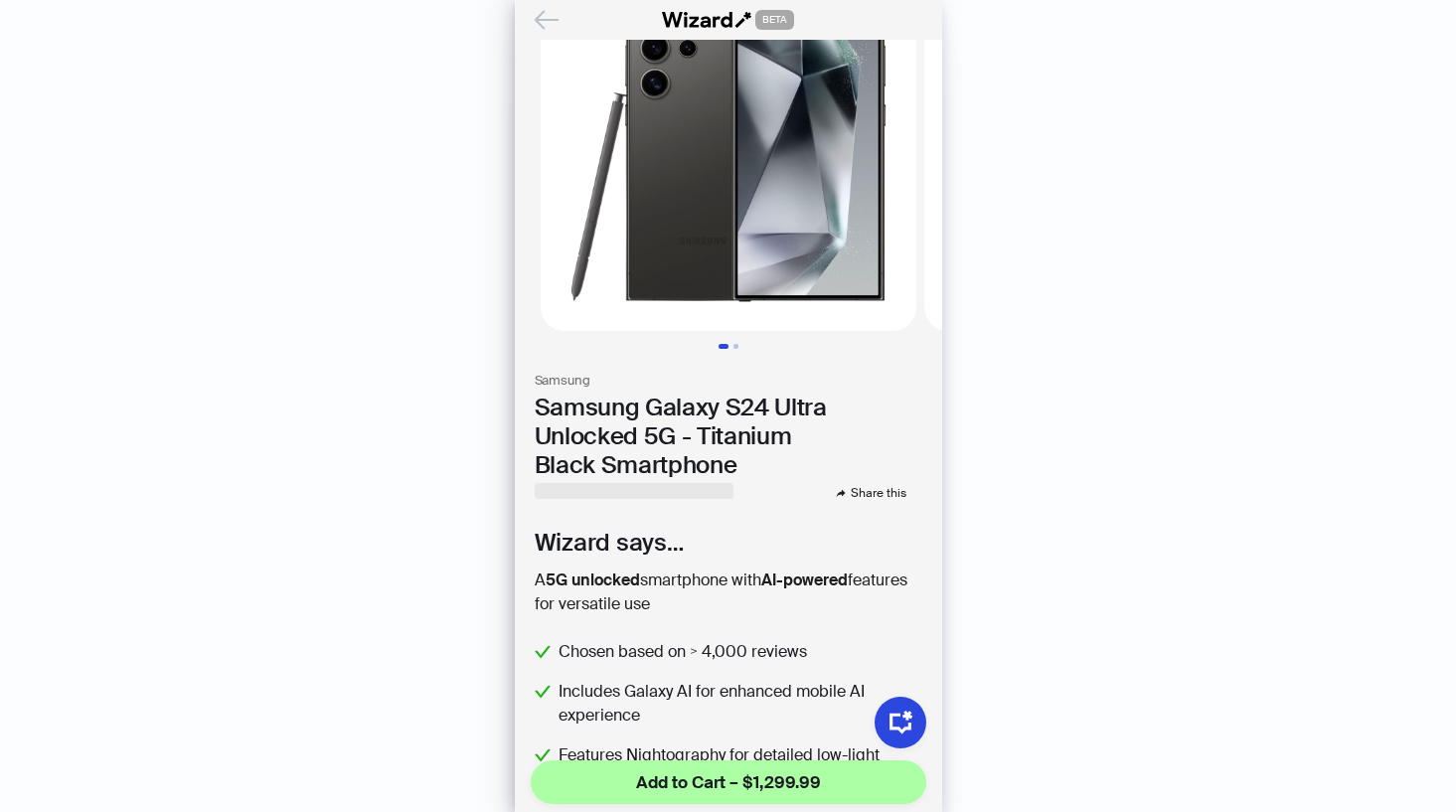 click 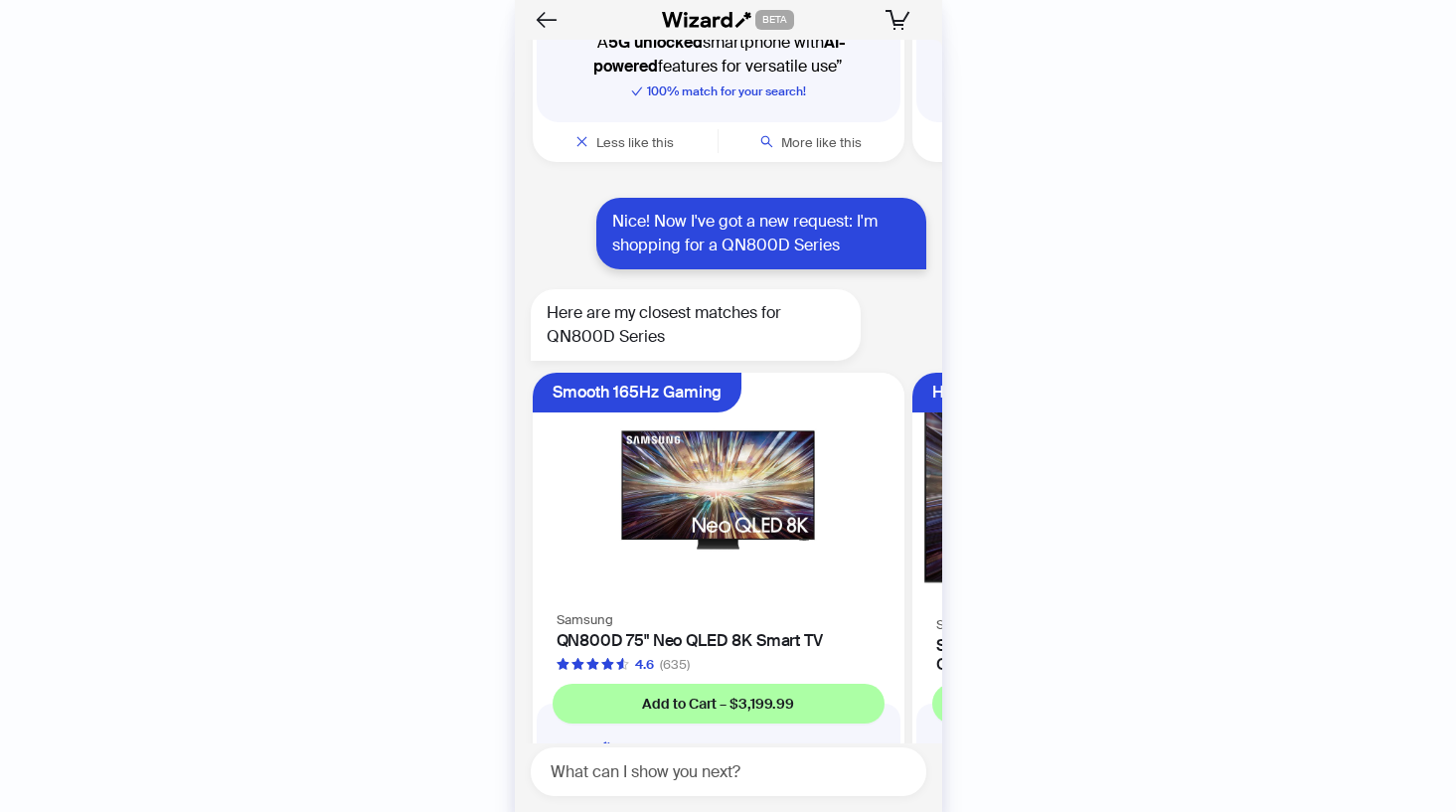 scroll, scrollTop: 6685, scrollLeft: 0, axis: vertical 